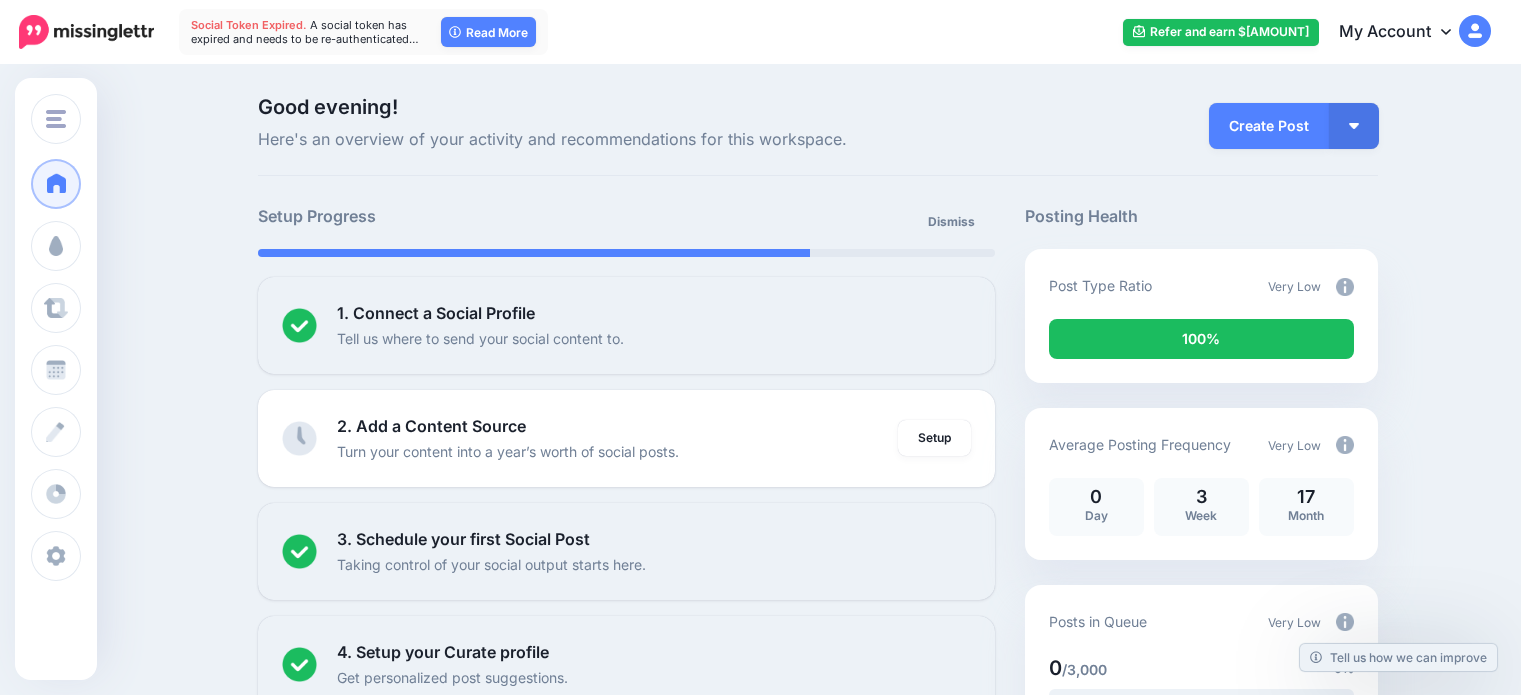 scroll, scrollTop: 0, scrollLeft: 0, axis: both 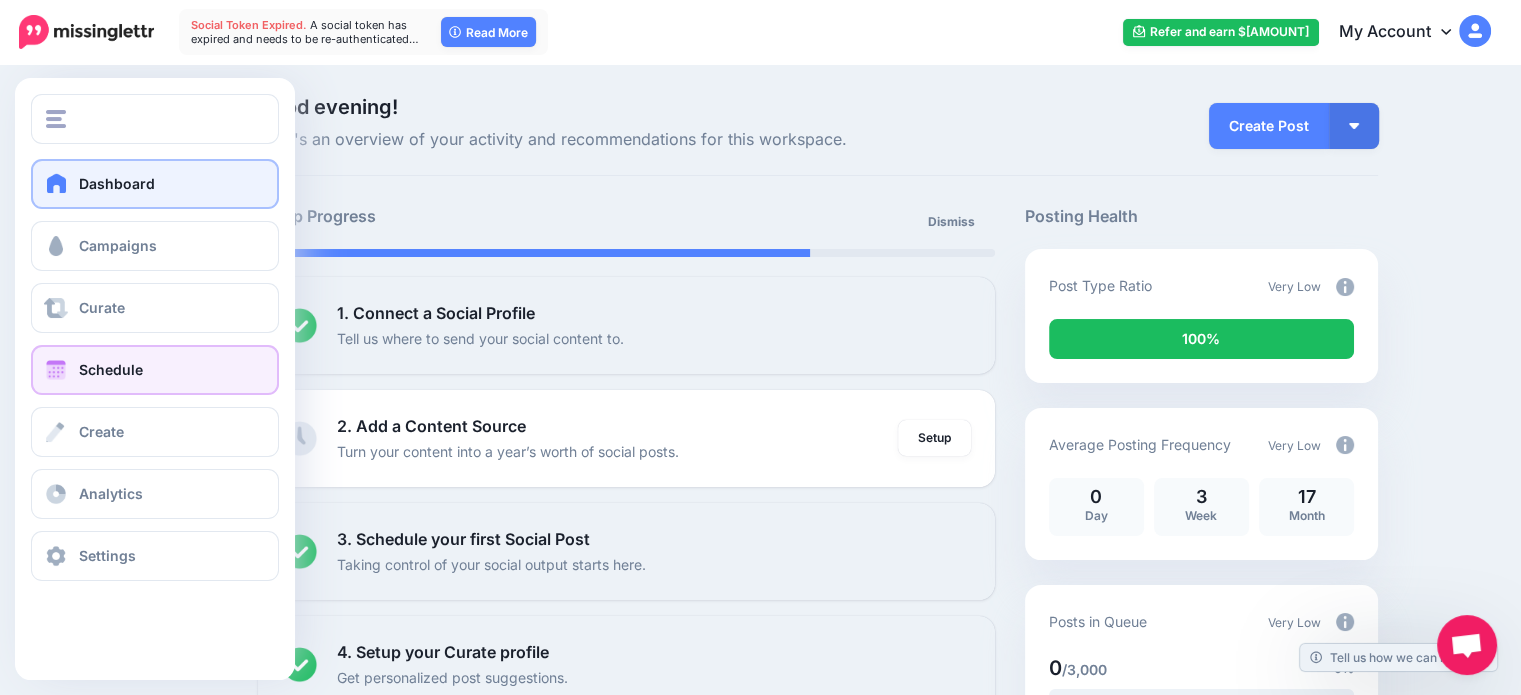 click on "Schedule" at bounding box center [111, 369] 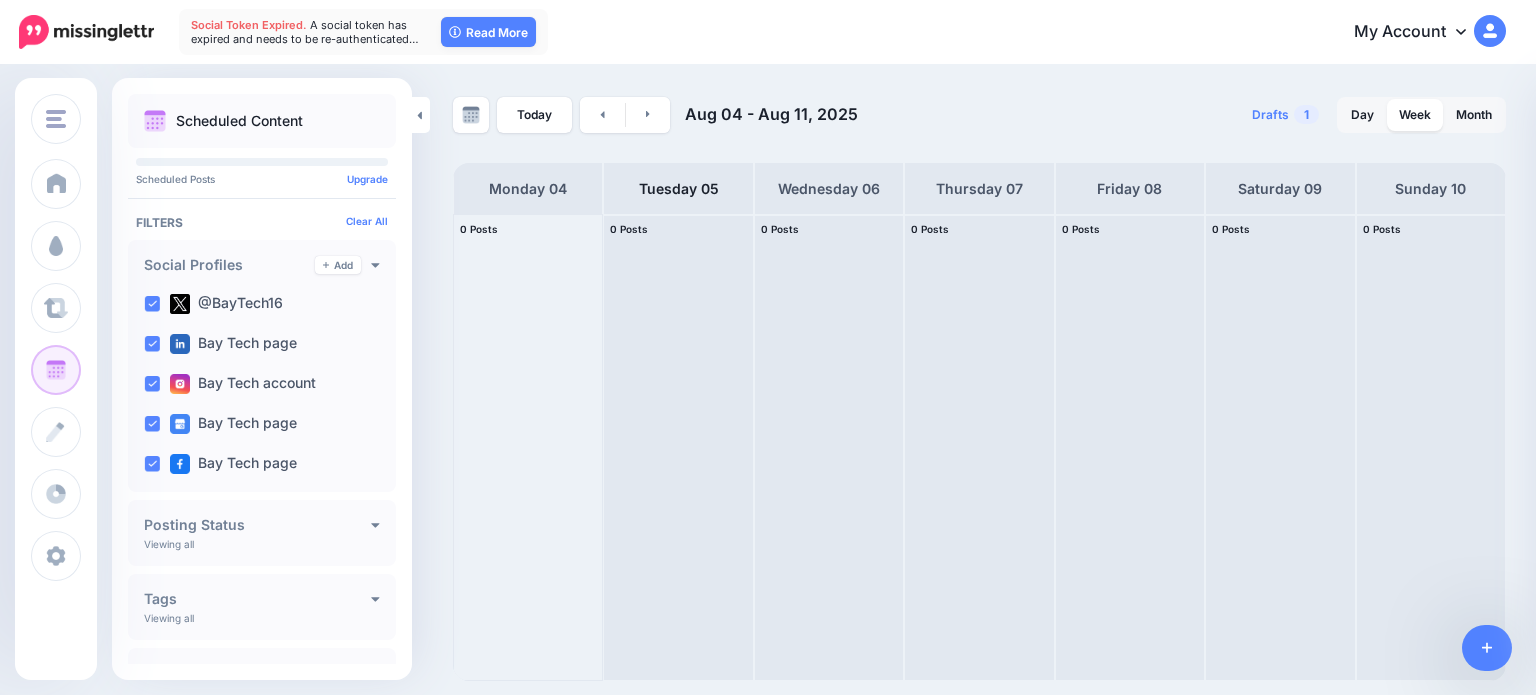 scroll, scrollTop: 0, scrollLeft: 0, axis: both 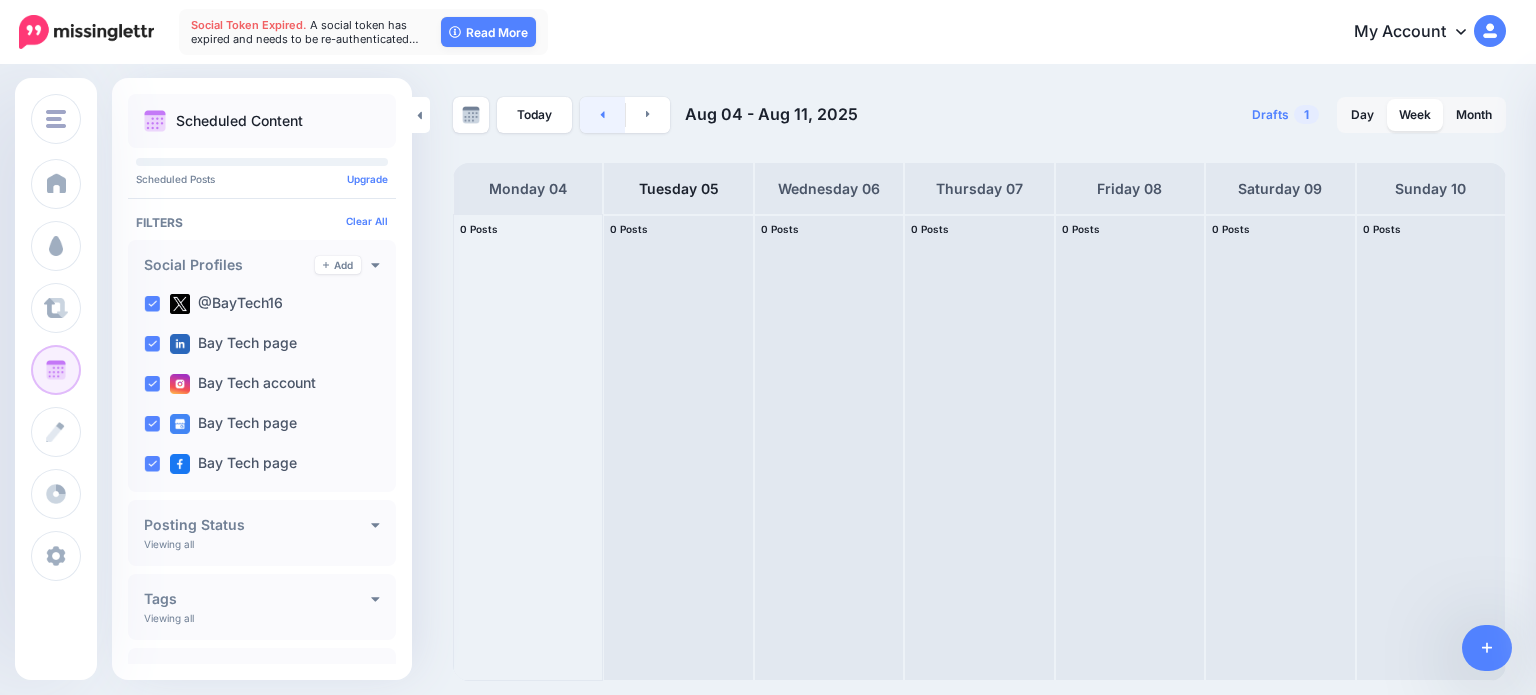 click at bounding box center [602, 115] 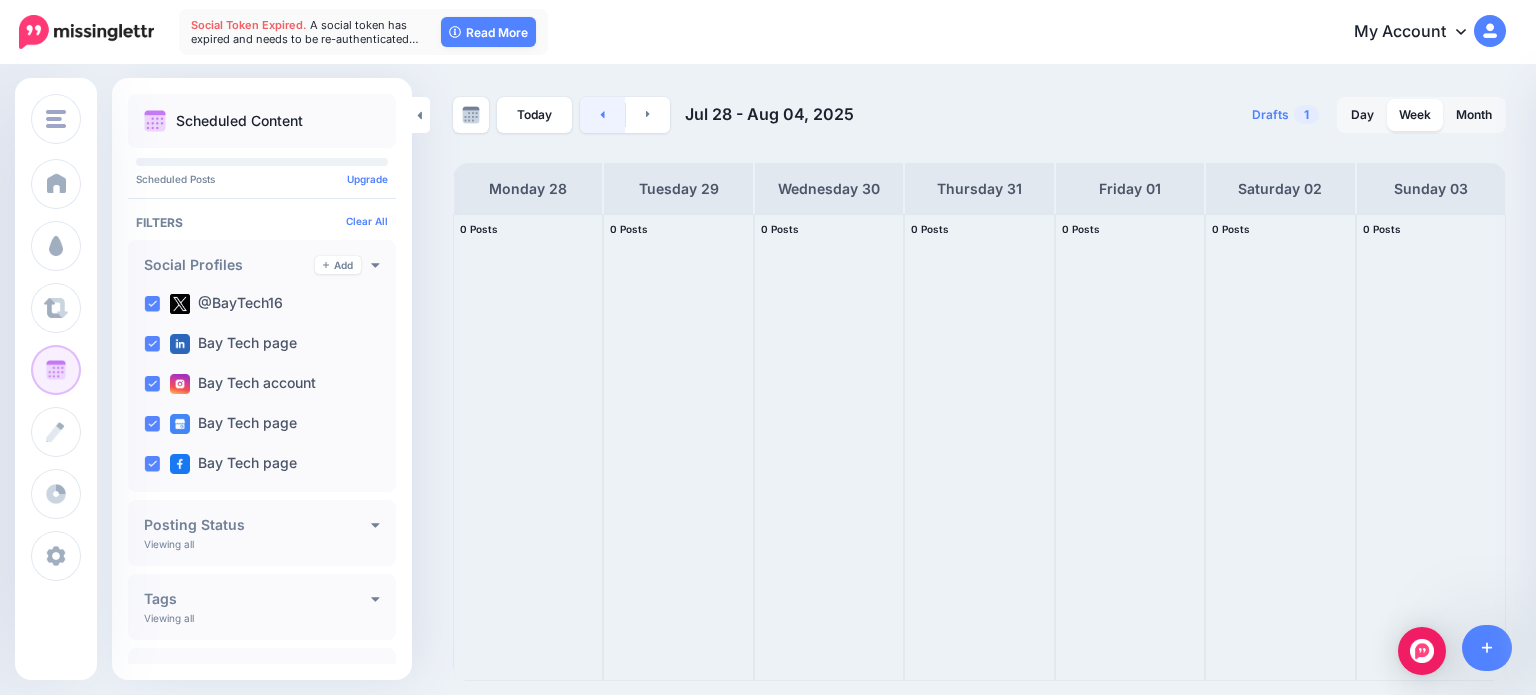 click at bounding box center (602, 115) 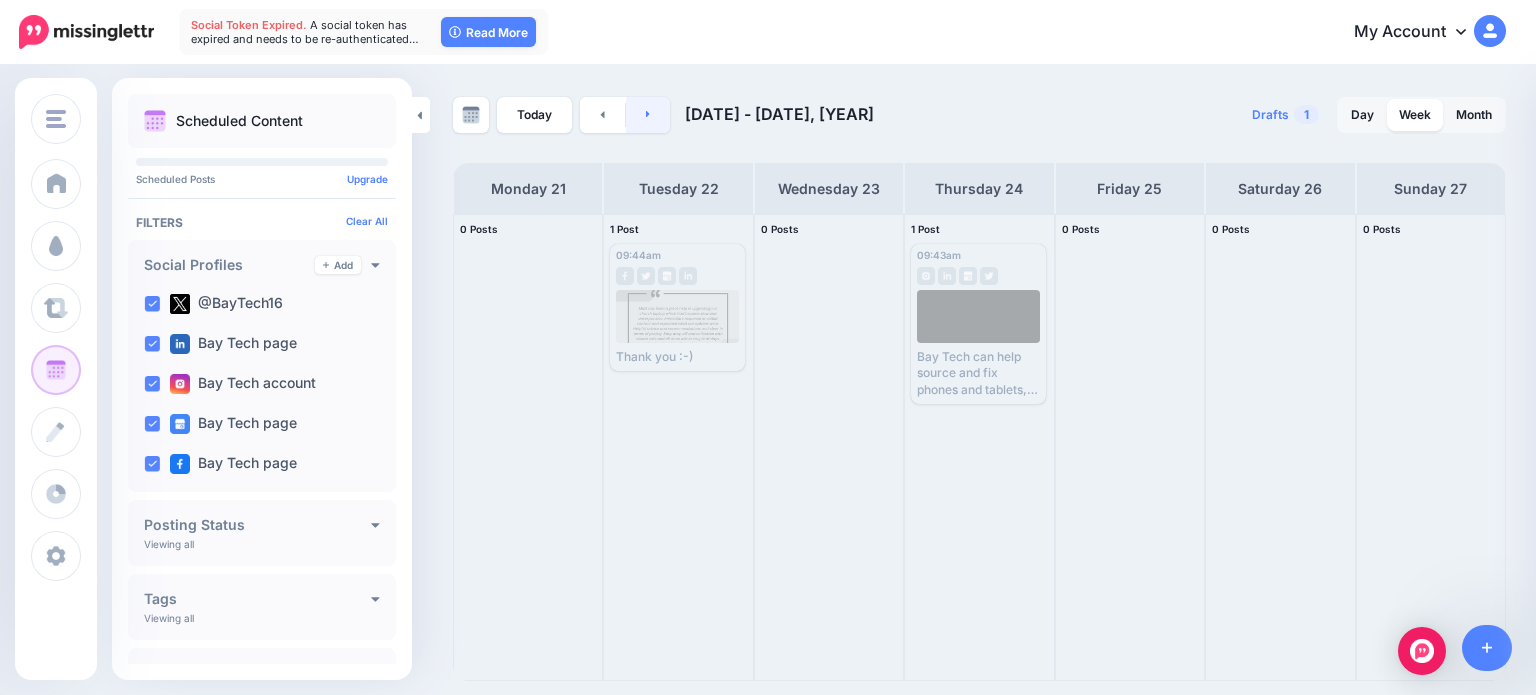 click at bounding box center [648, 115] 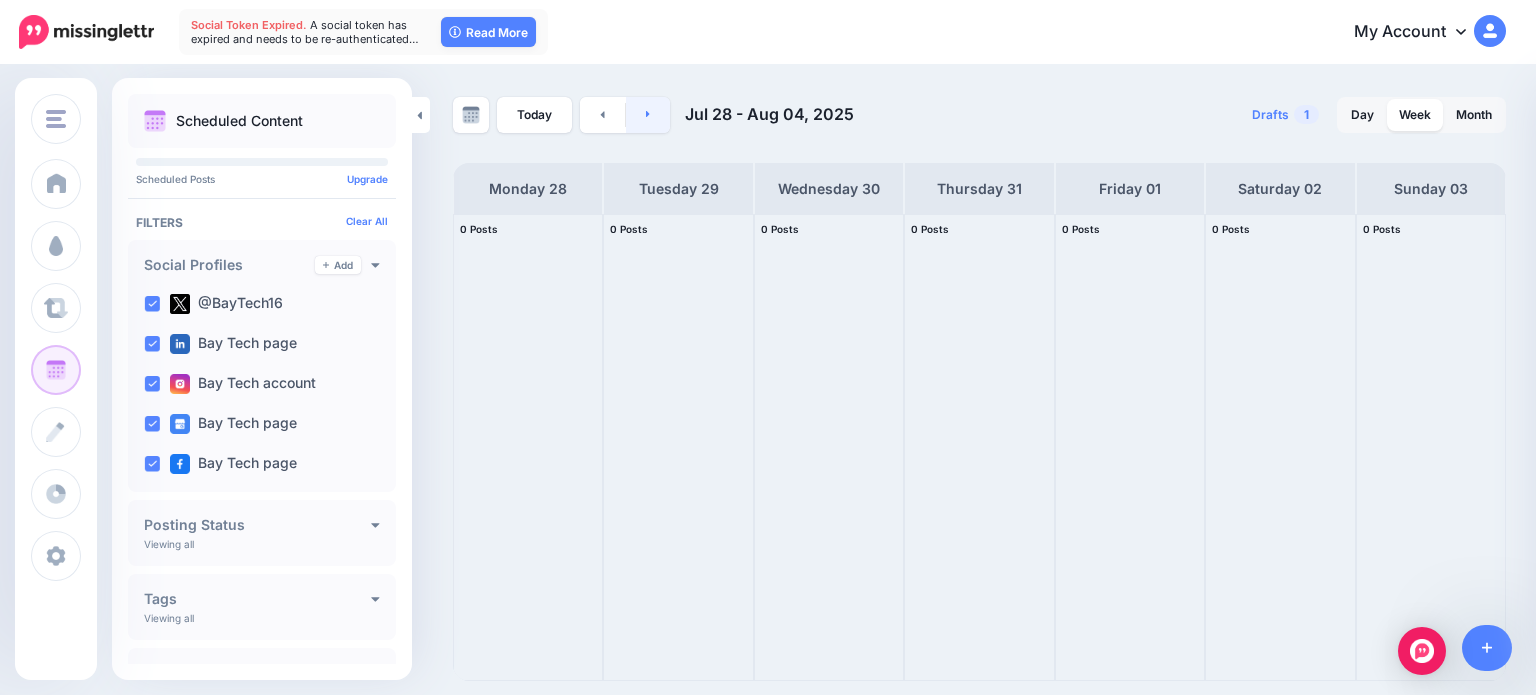 click at bounding box center [648, 115] 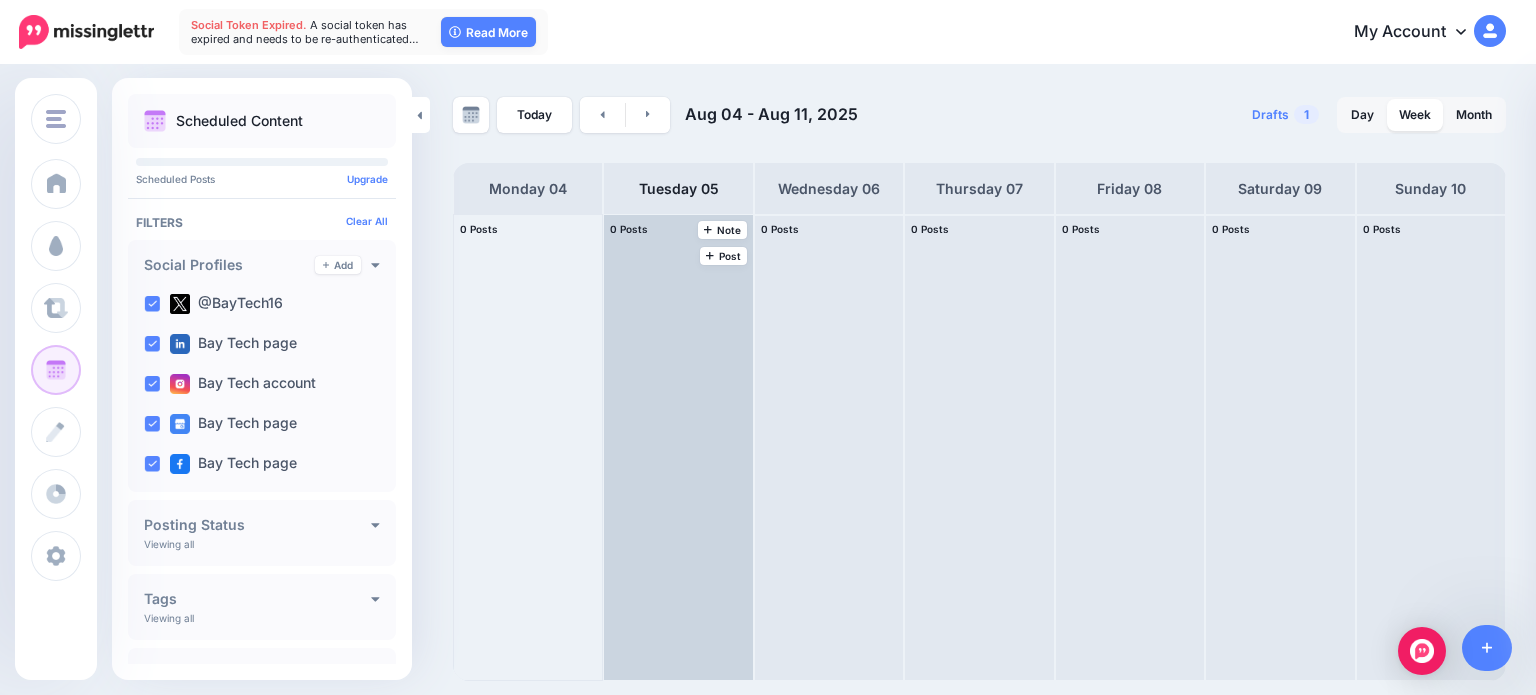 click at bounding box center (678, 447) 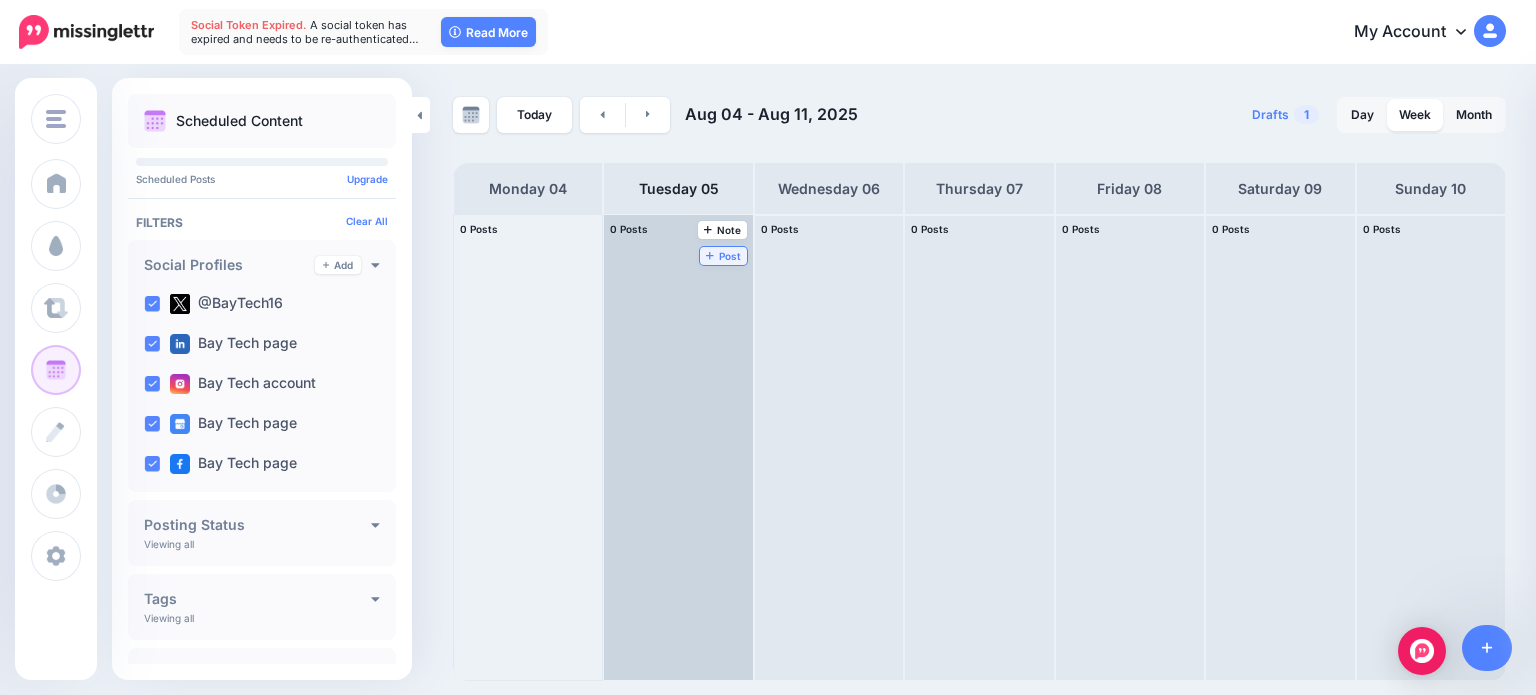 click on "Post" at bounding box center (723, 256) 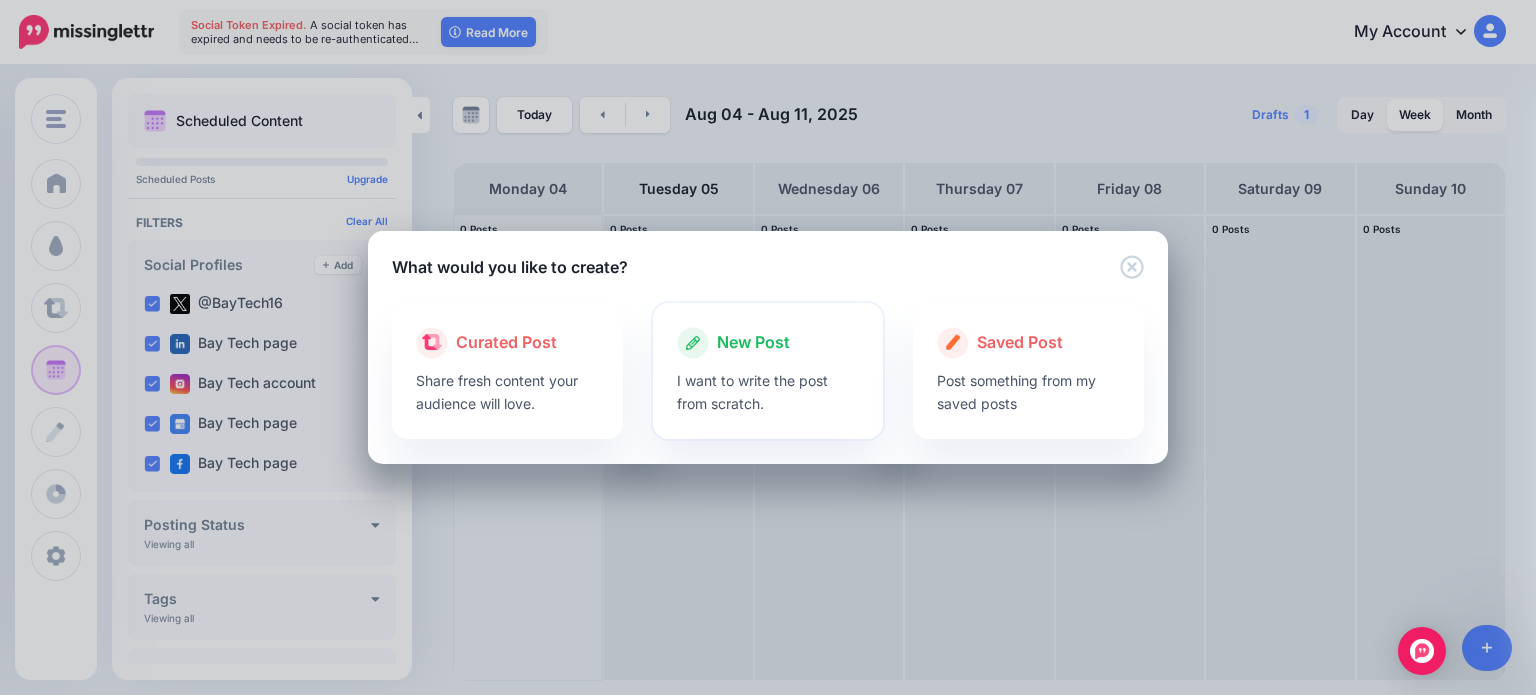 click at bounding box center (768, 364) 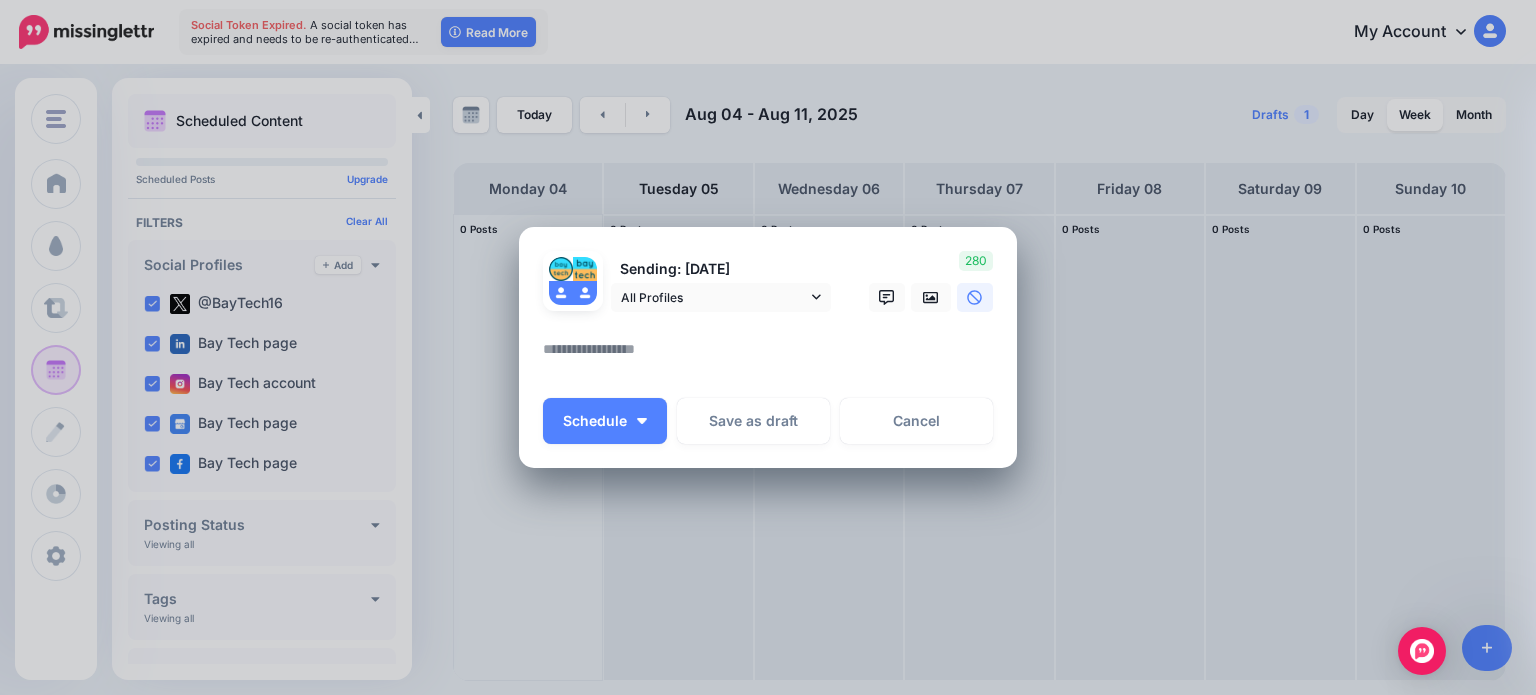 click at bounding box center [773, 356] 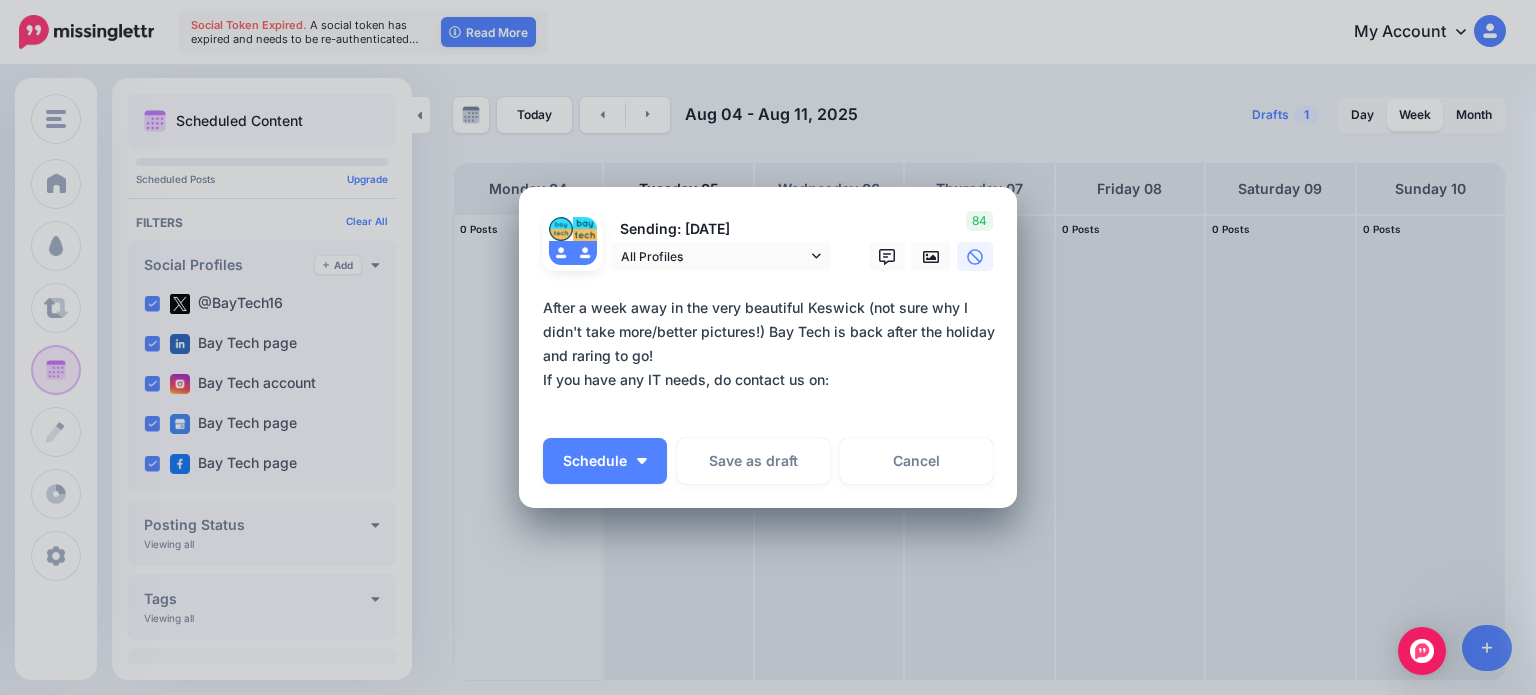 paste on "**********" 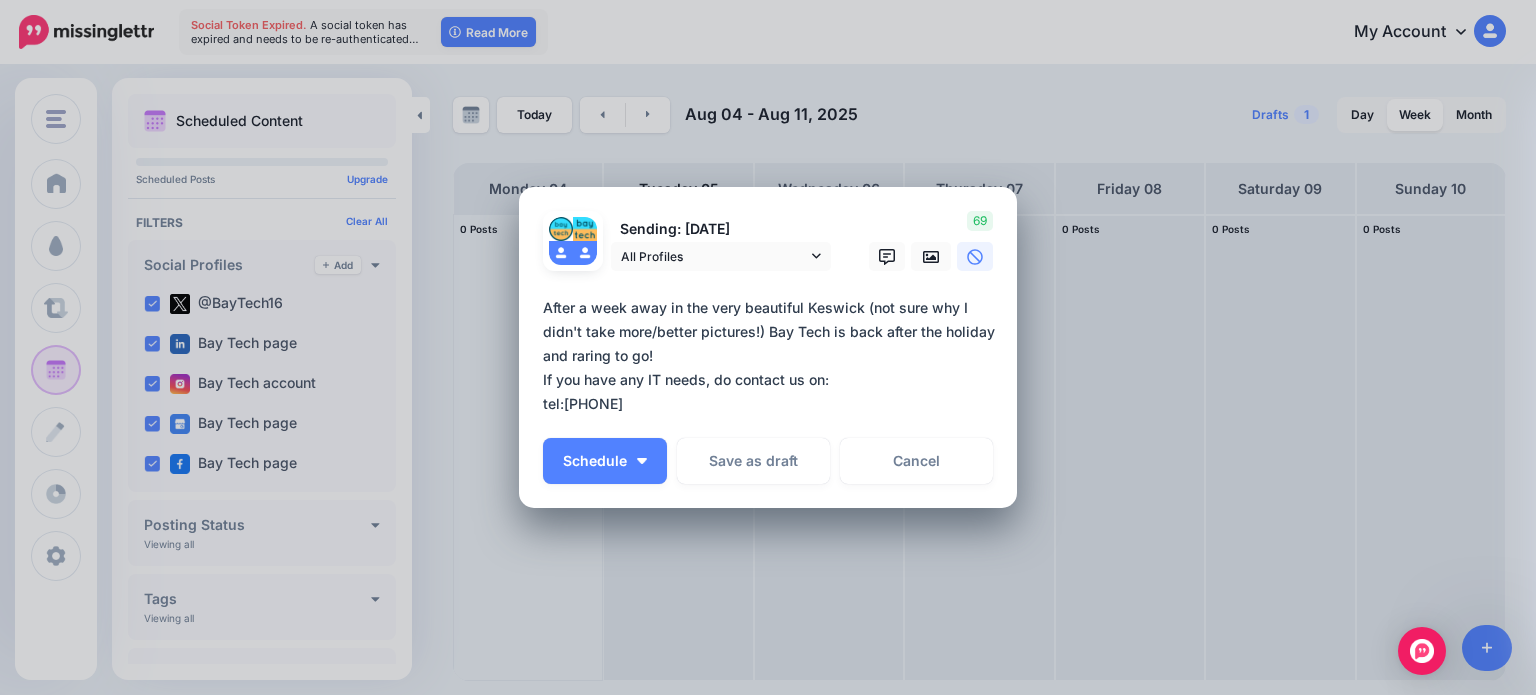 click on "**********" at bounding box center [773, 356] 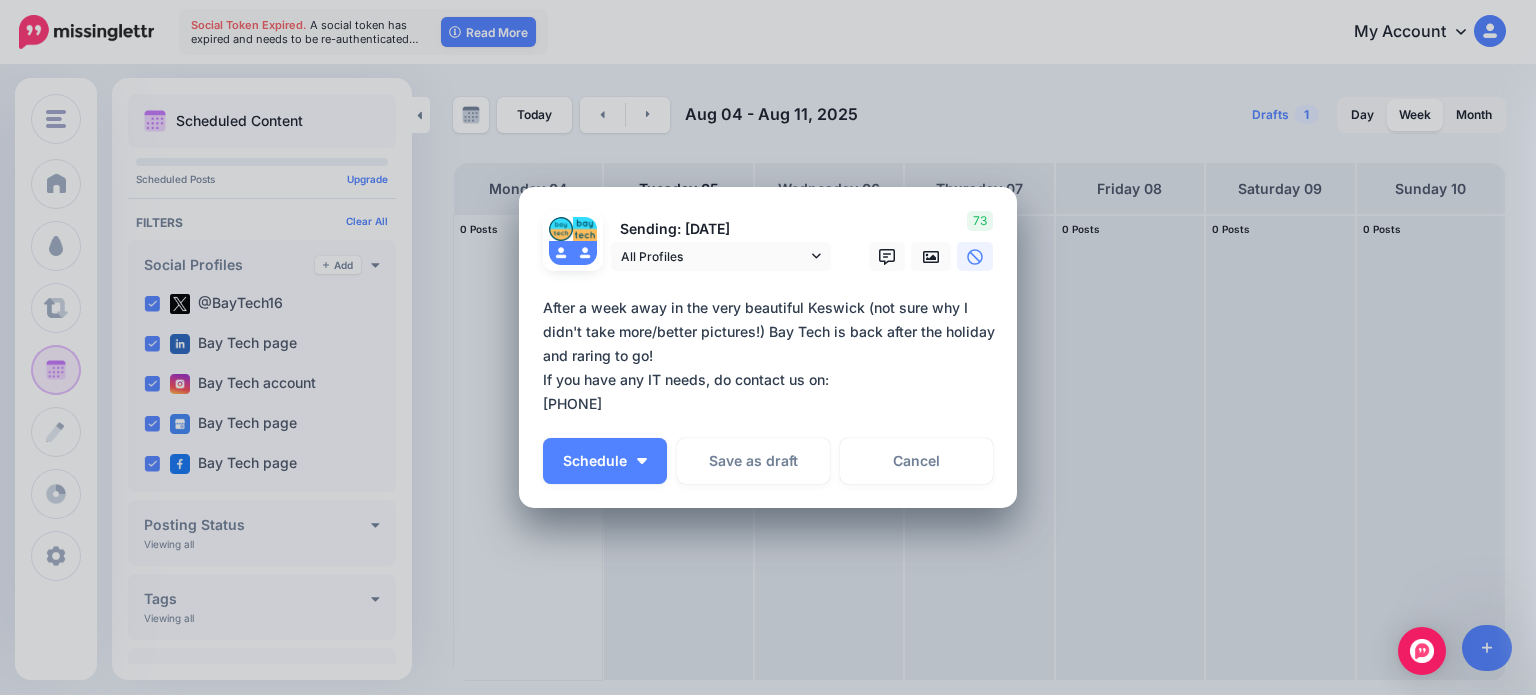 click on "**********" at bounding box center (773, 356) 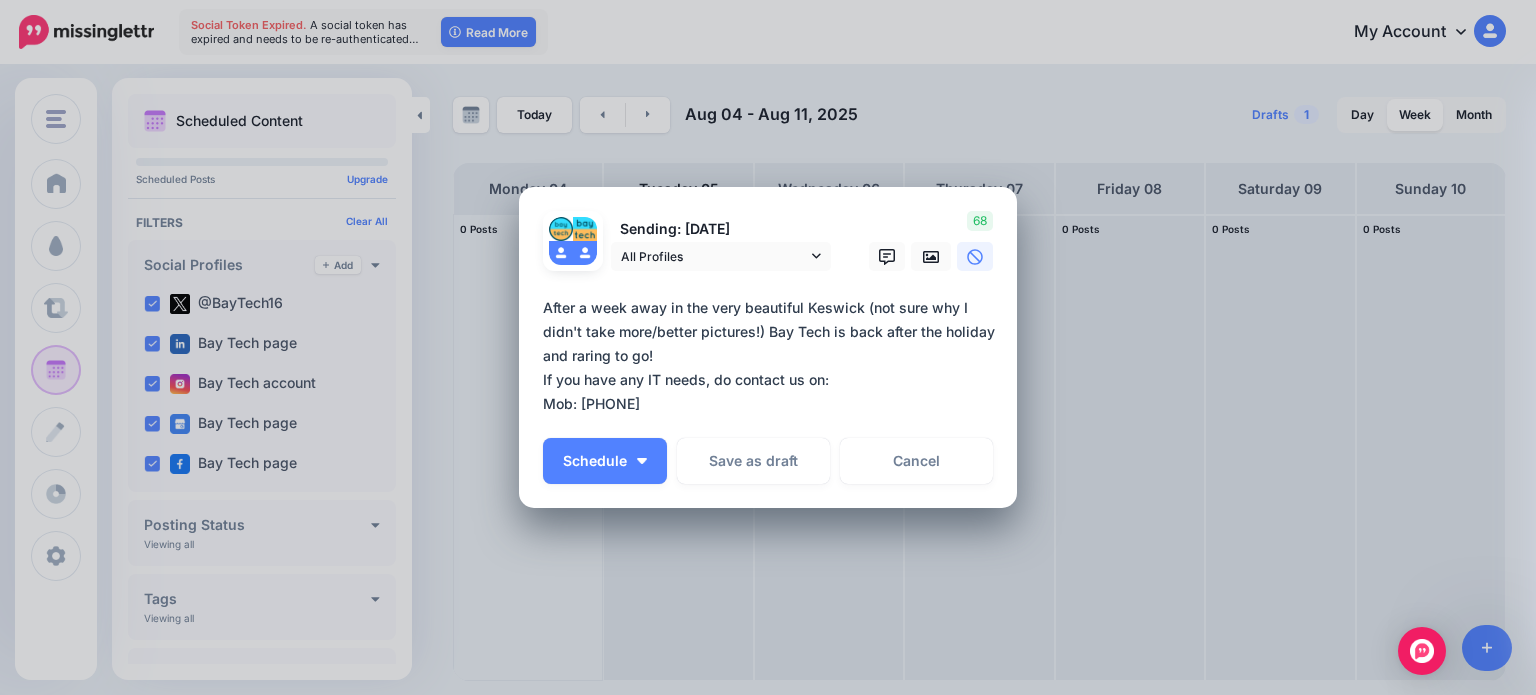 click on "**********" at bounding box center [773, 356] 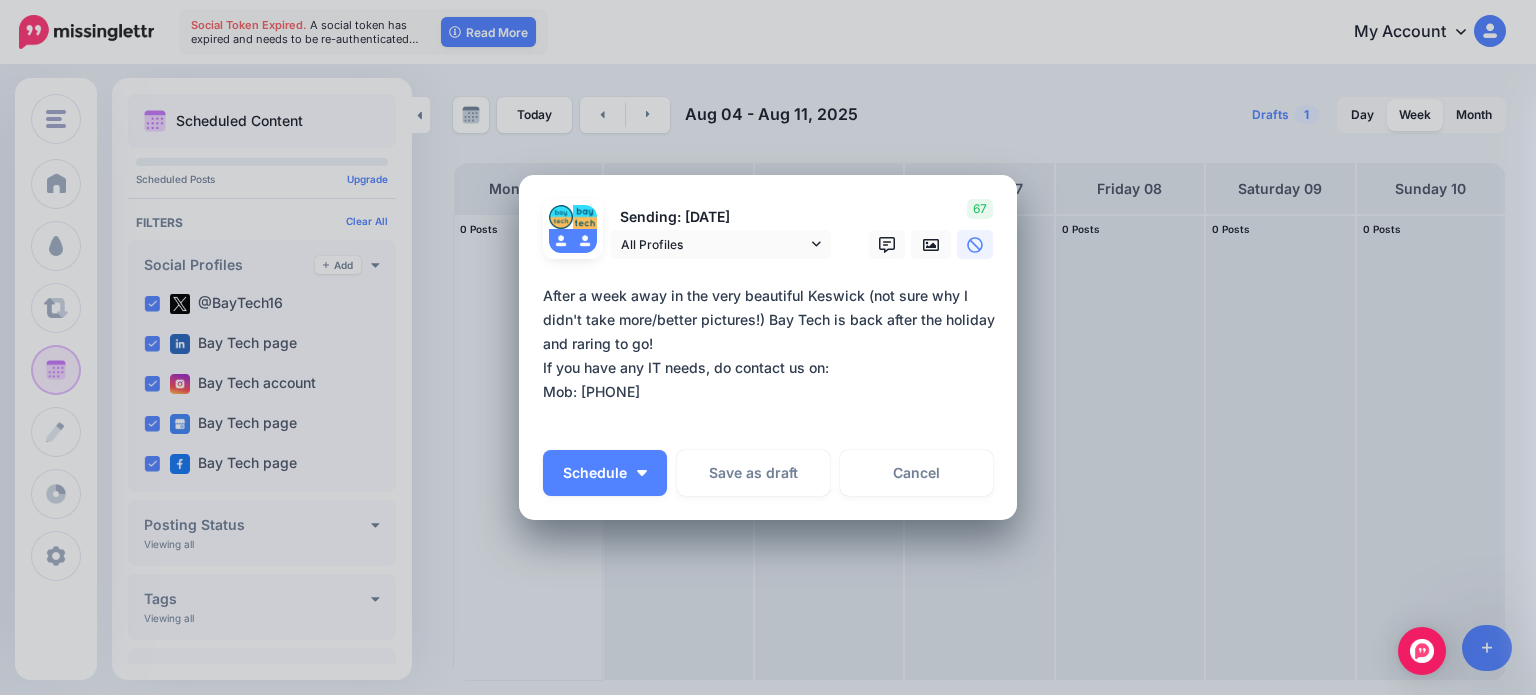 paste on "**********" 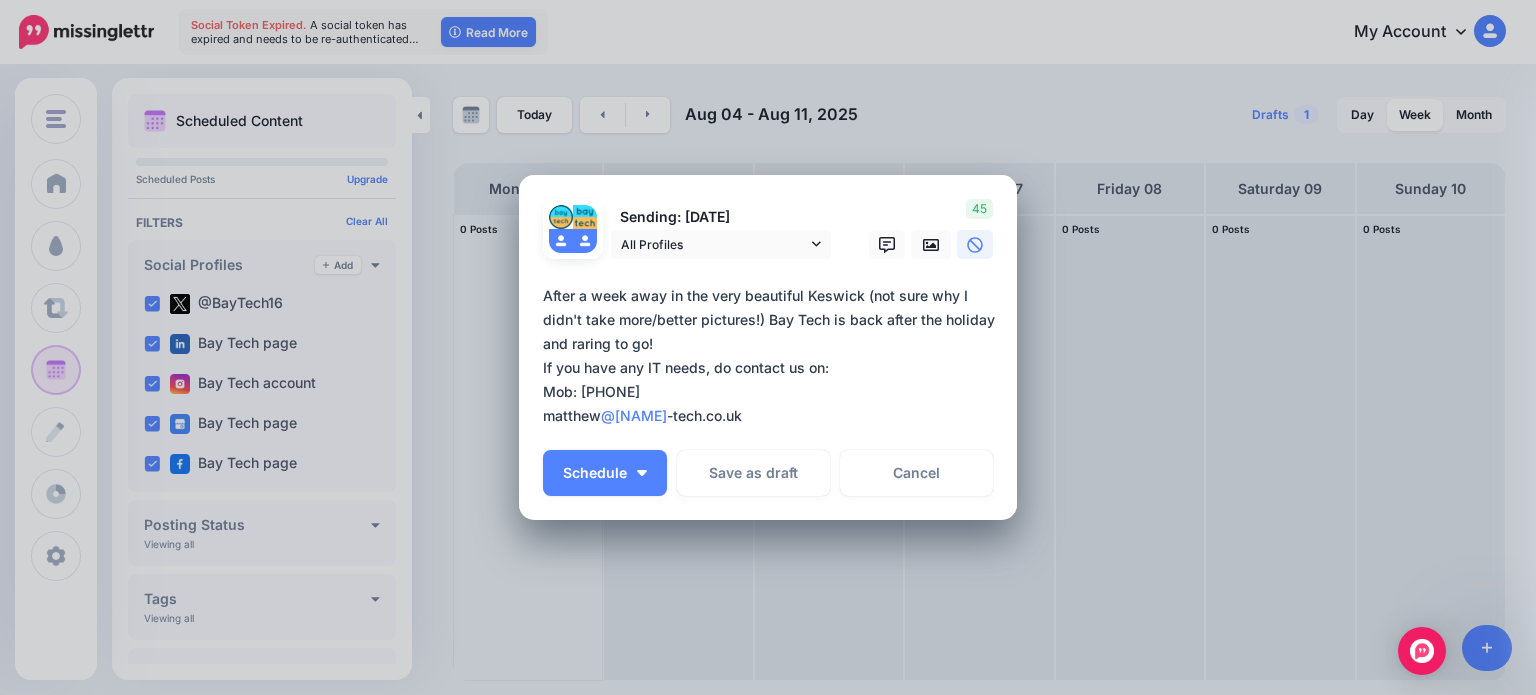 click on "**********" at bounding box center (773, 356) 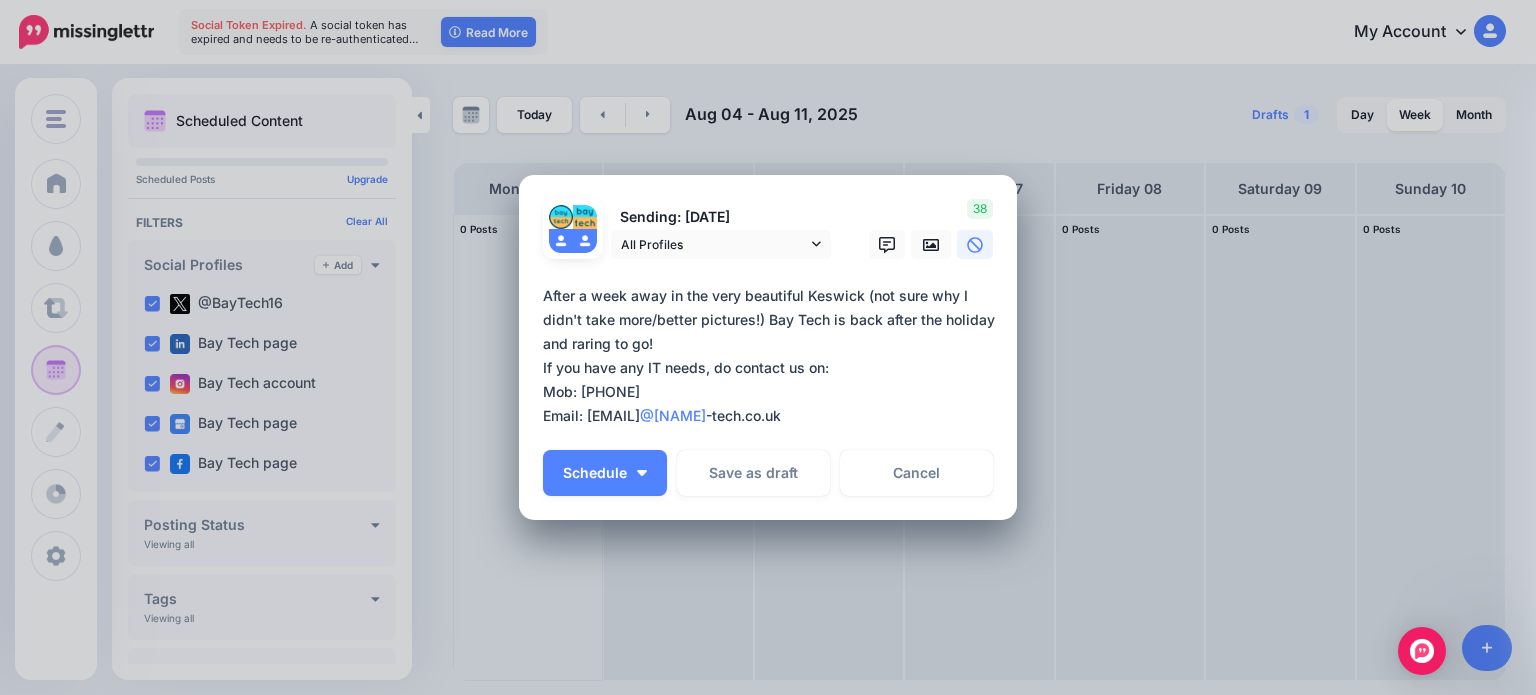 click on "**********" at bounding box center [773, 356] 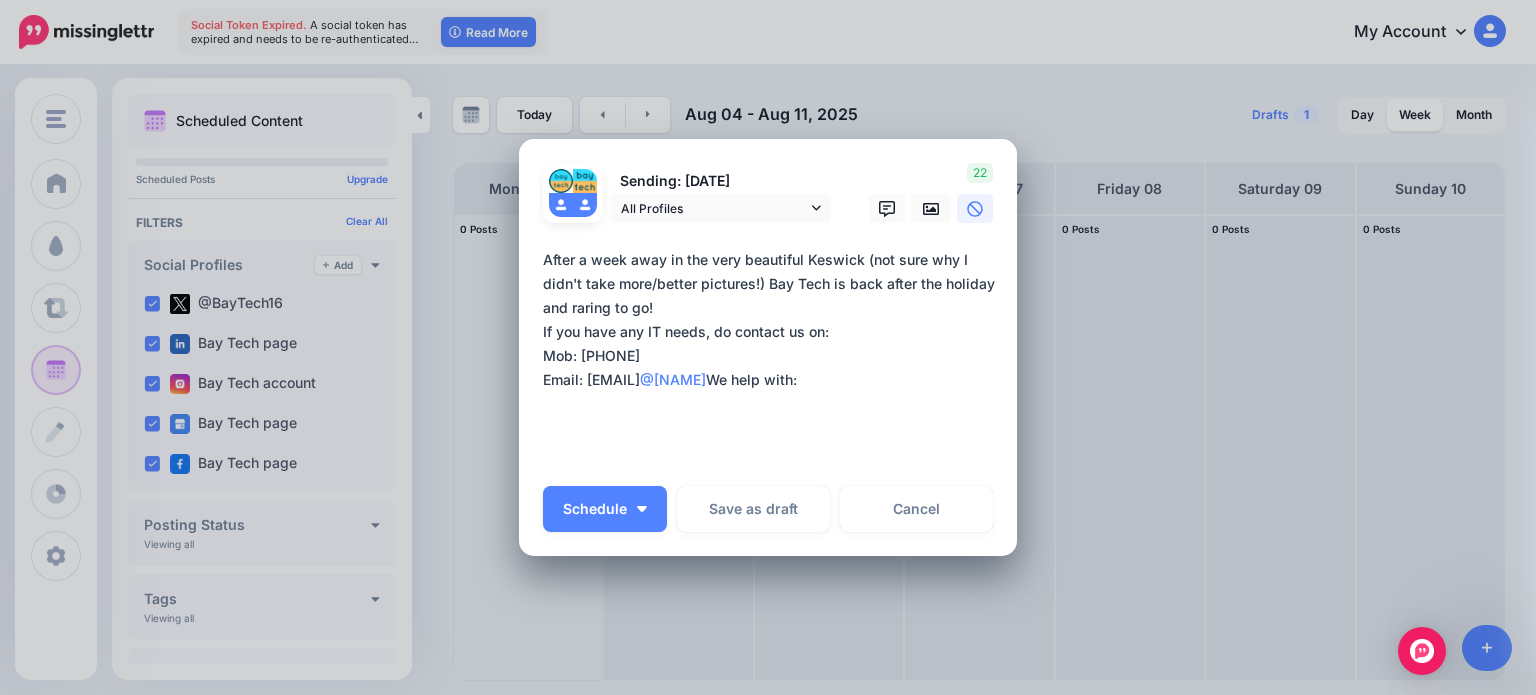 paste on "**" 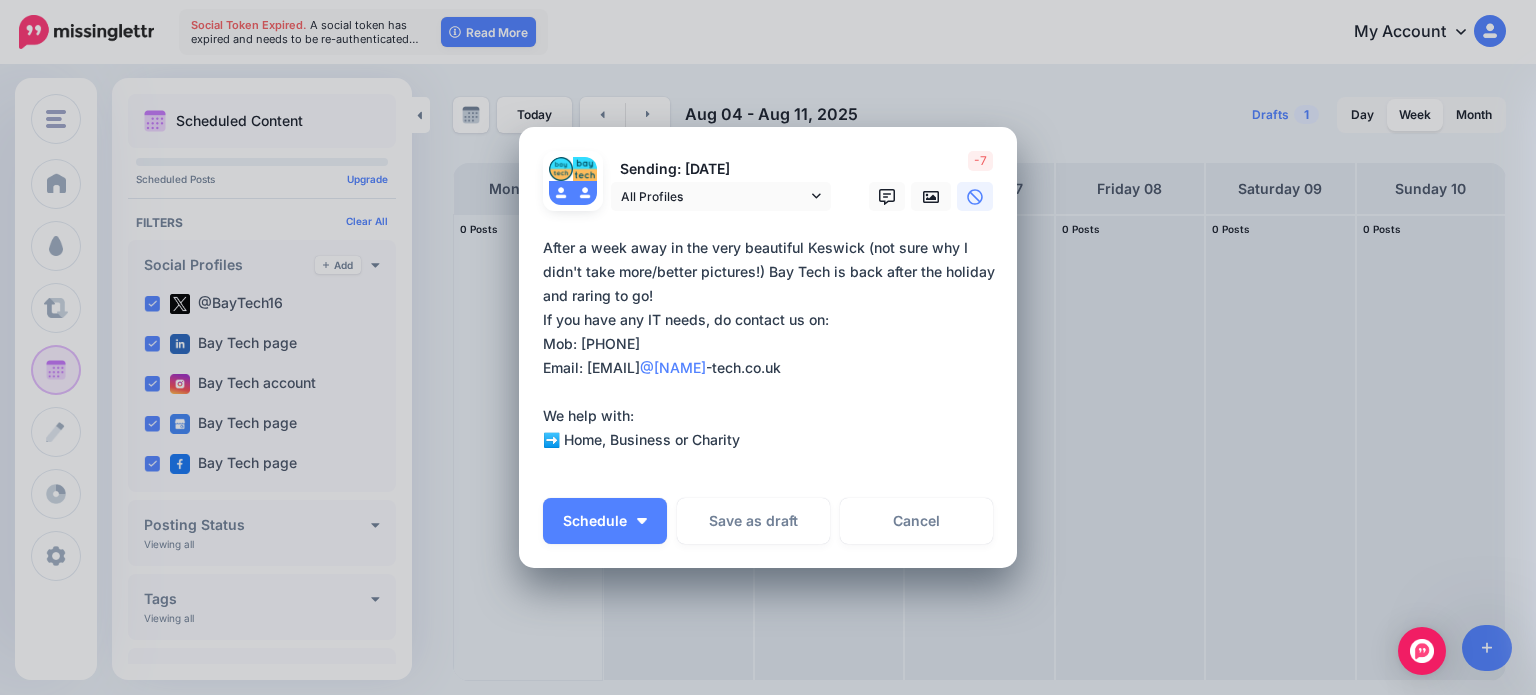 paste on "**" 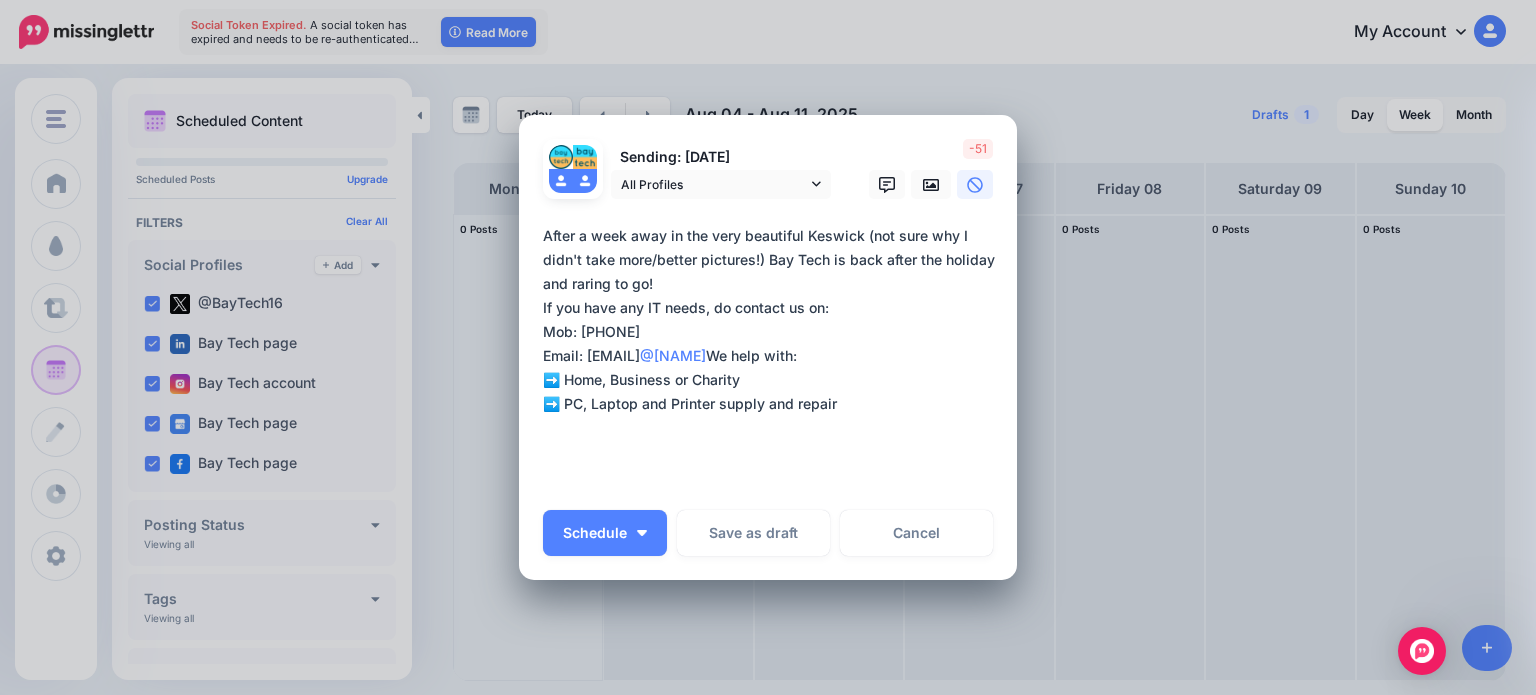 paste on "**" 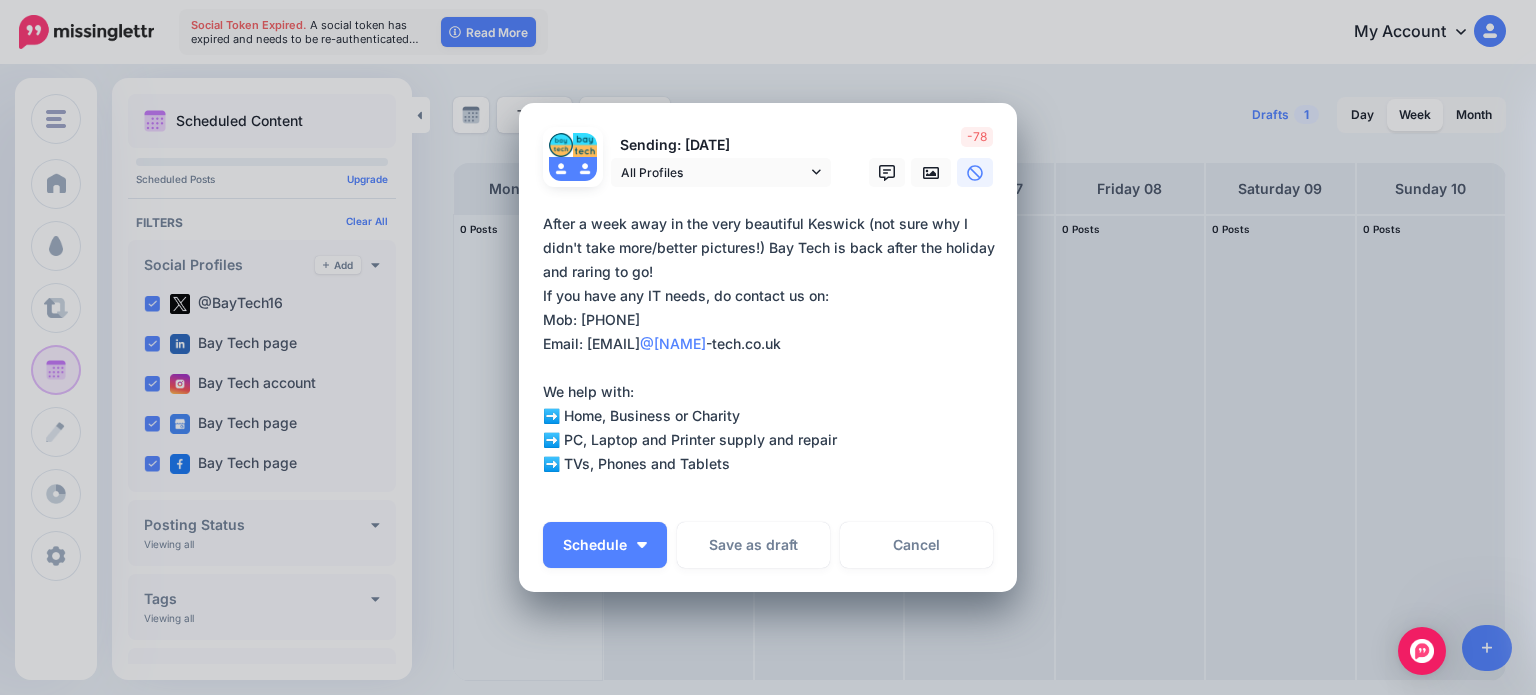 paste on "**" 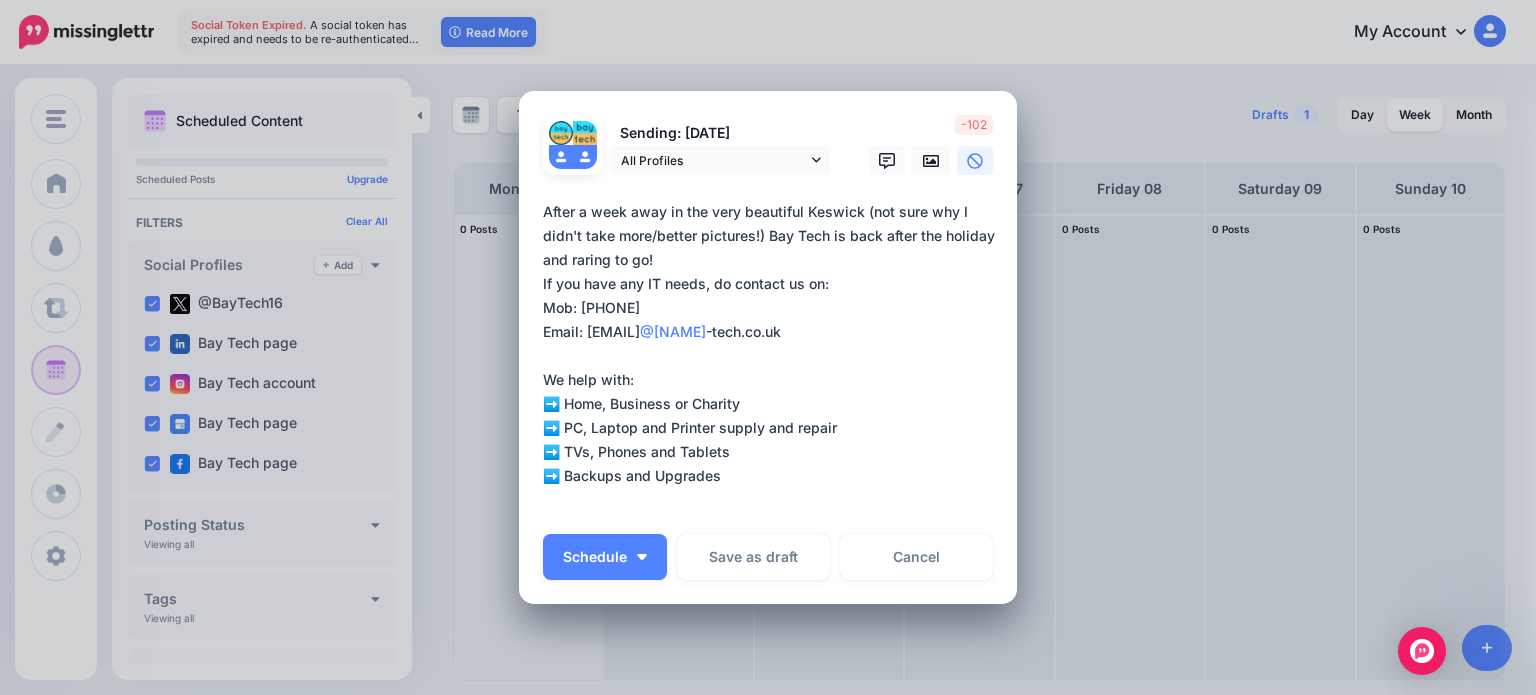 paste on "**" 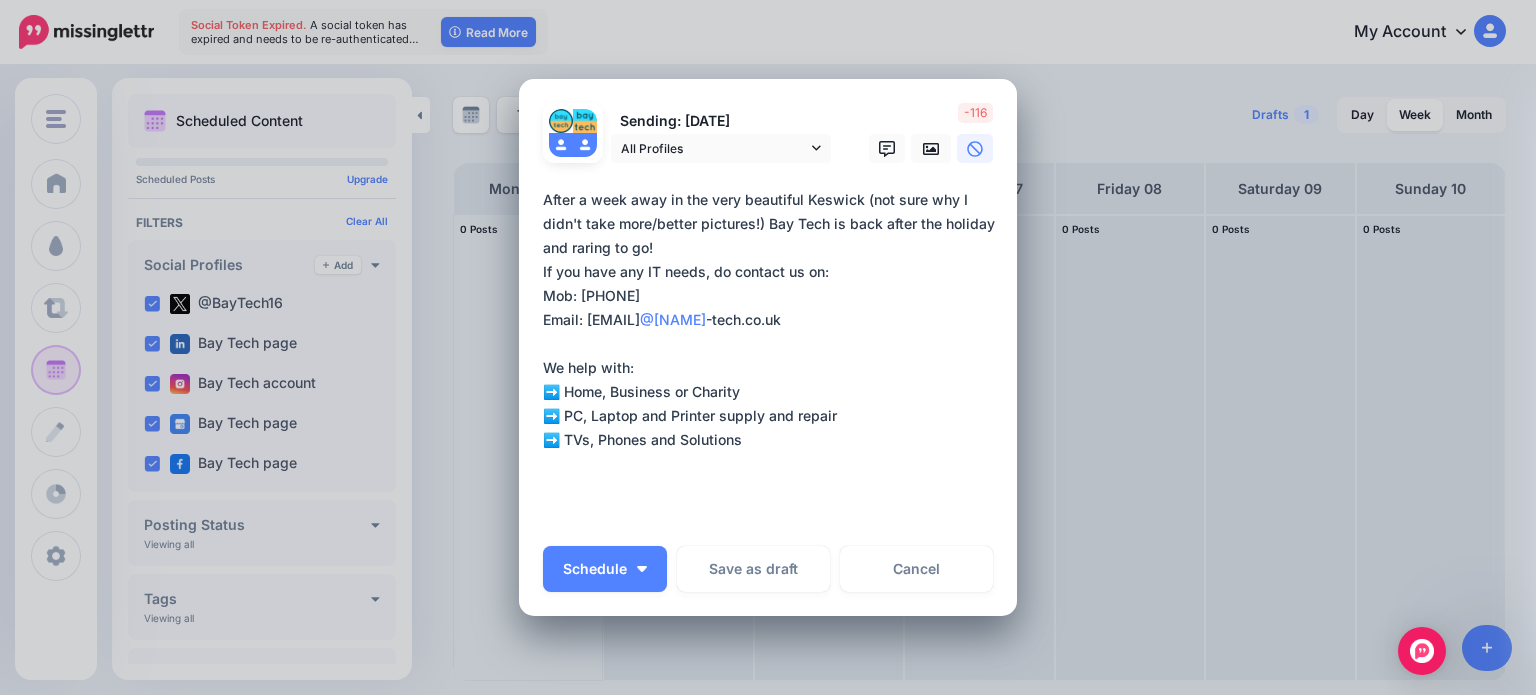 paste on "**" 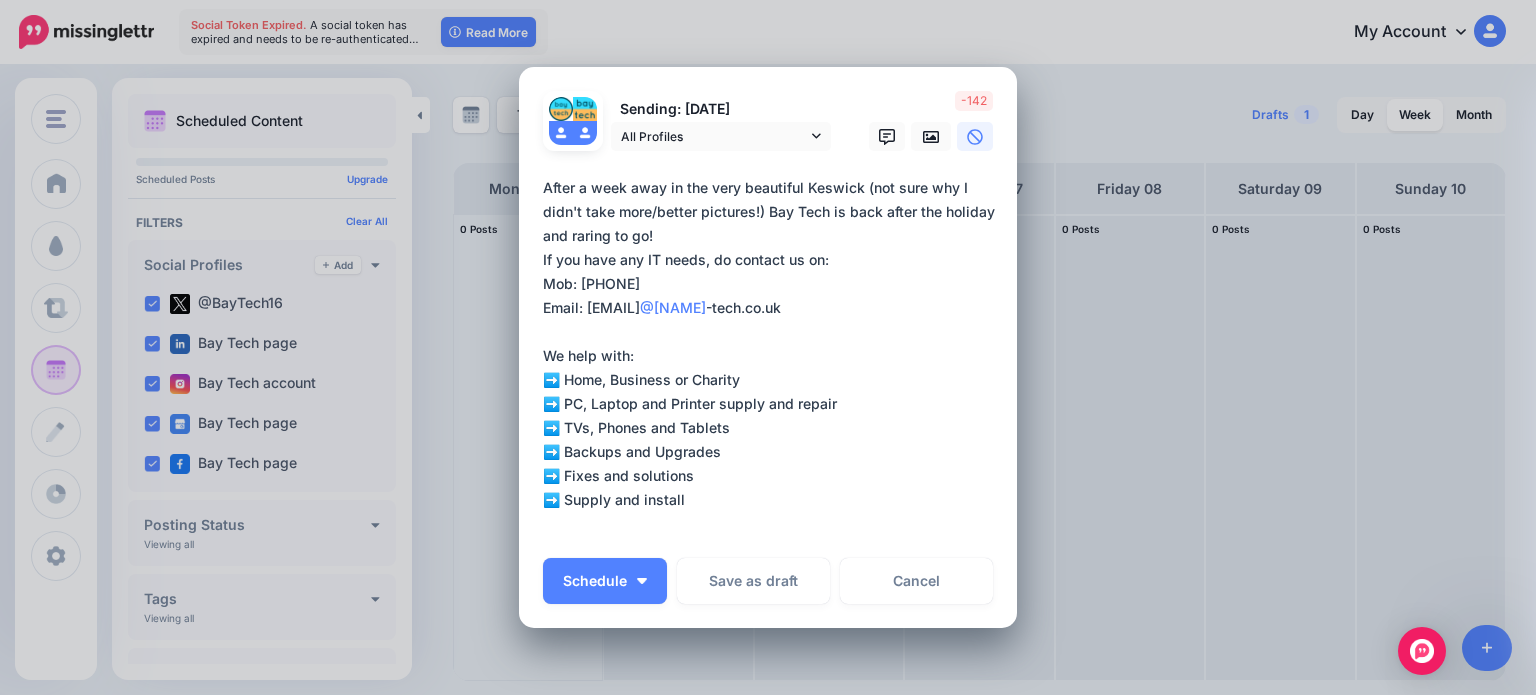 paste on "**" 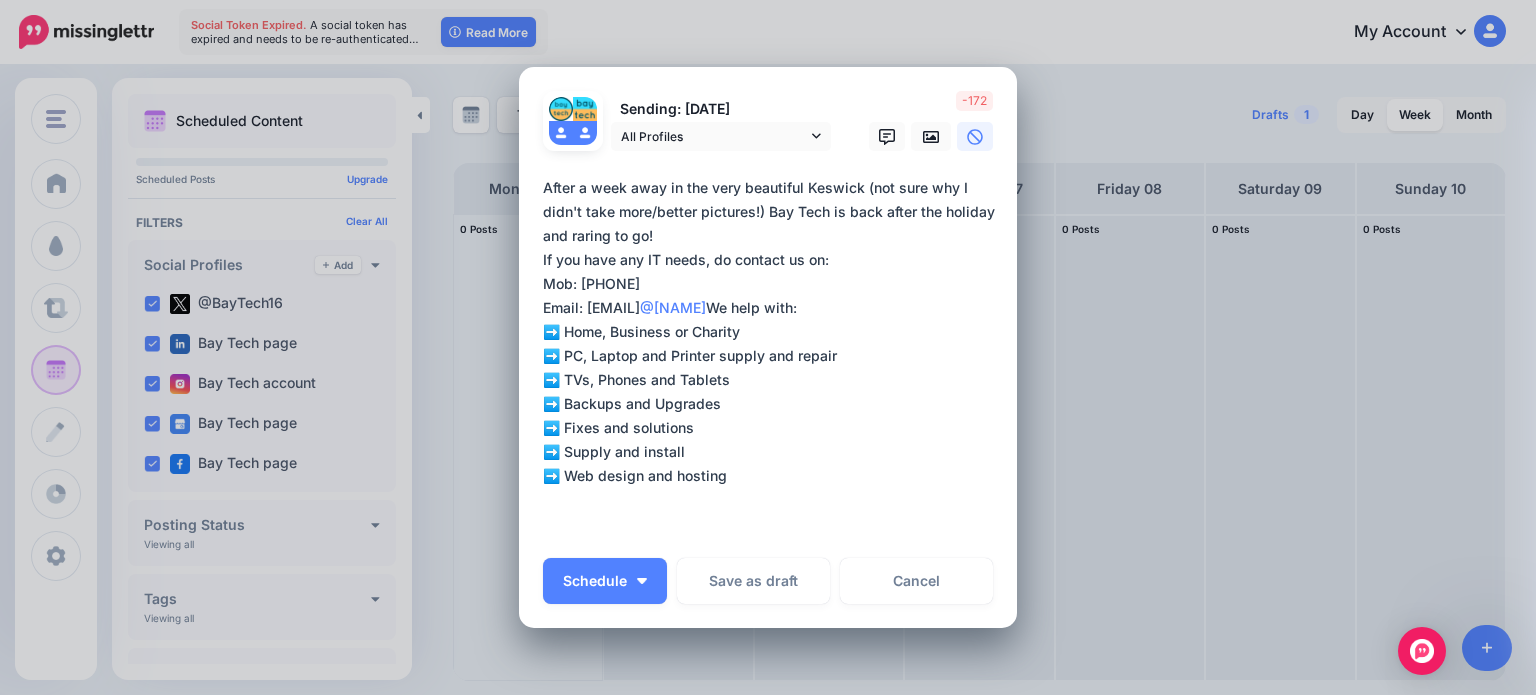 click on "**********" at bounding box center (773, 356) 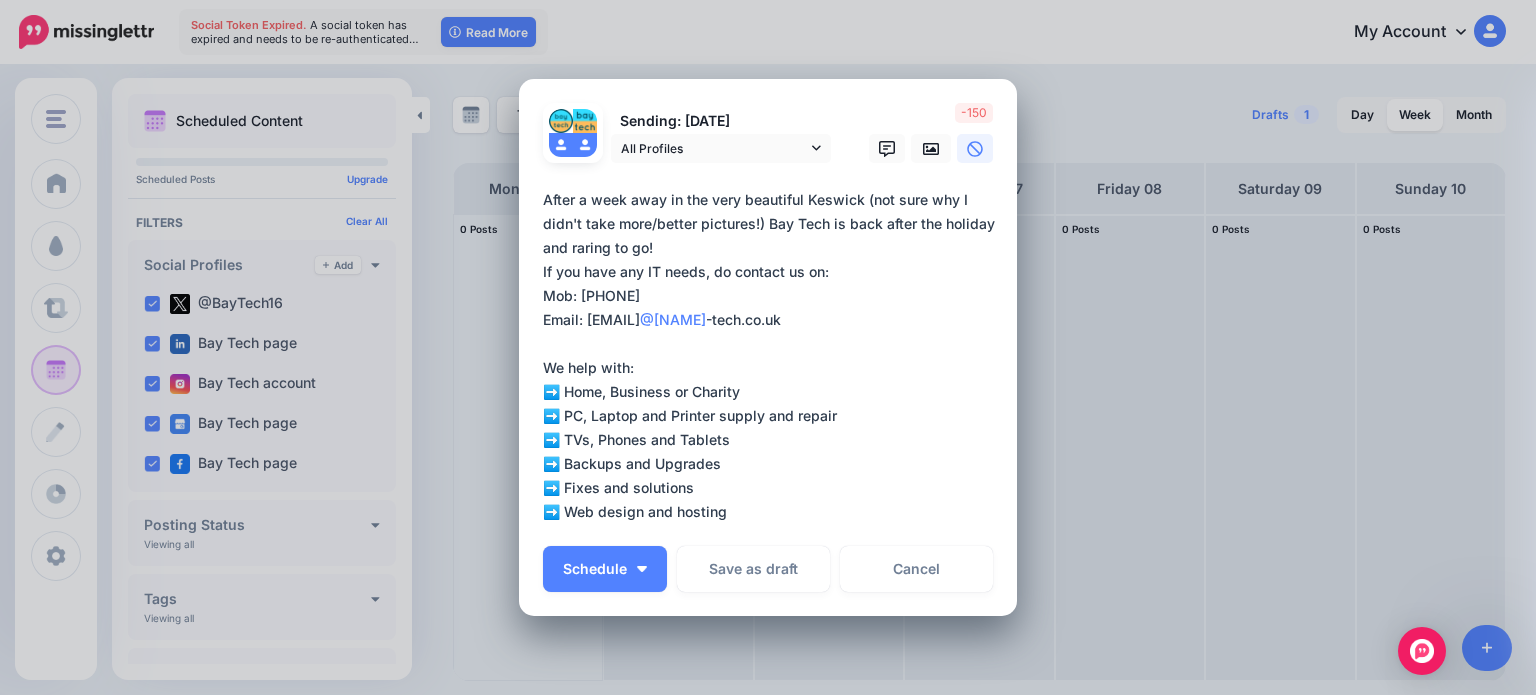 click on "**********" at bounding box center (773, 356) 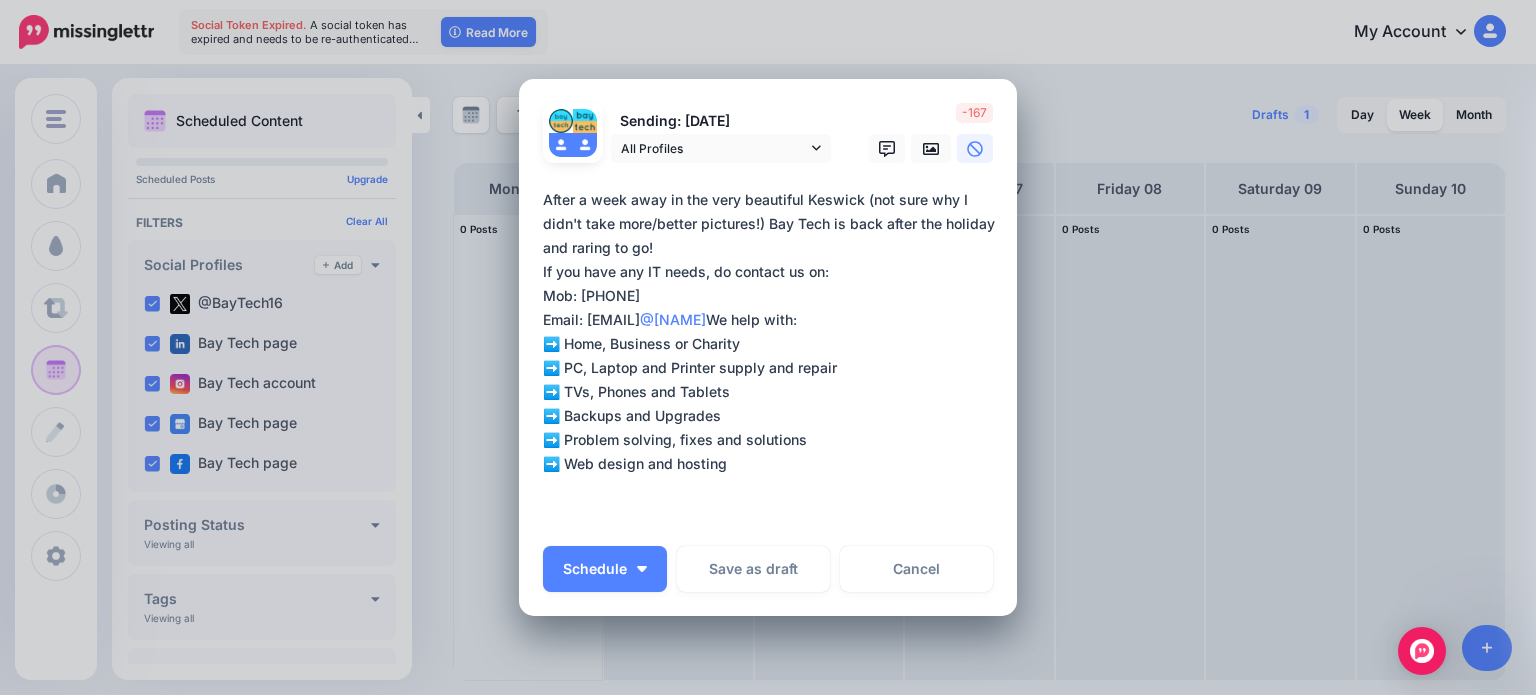 click on "**********" at bounding box center [773, 356] 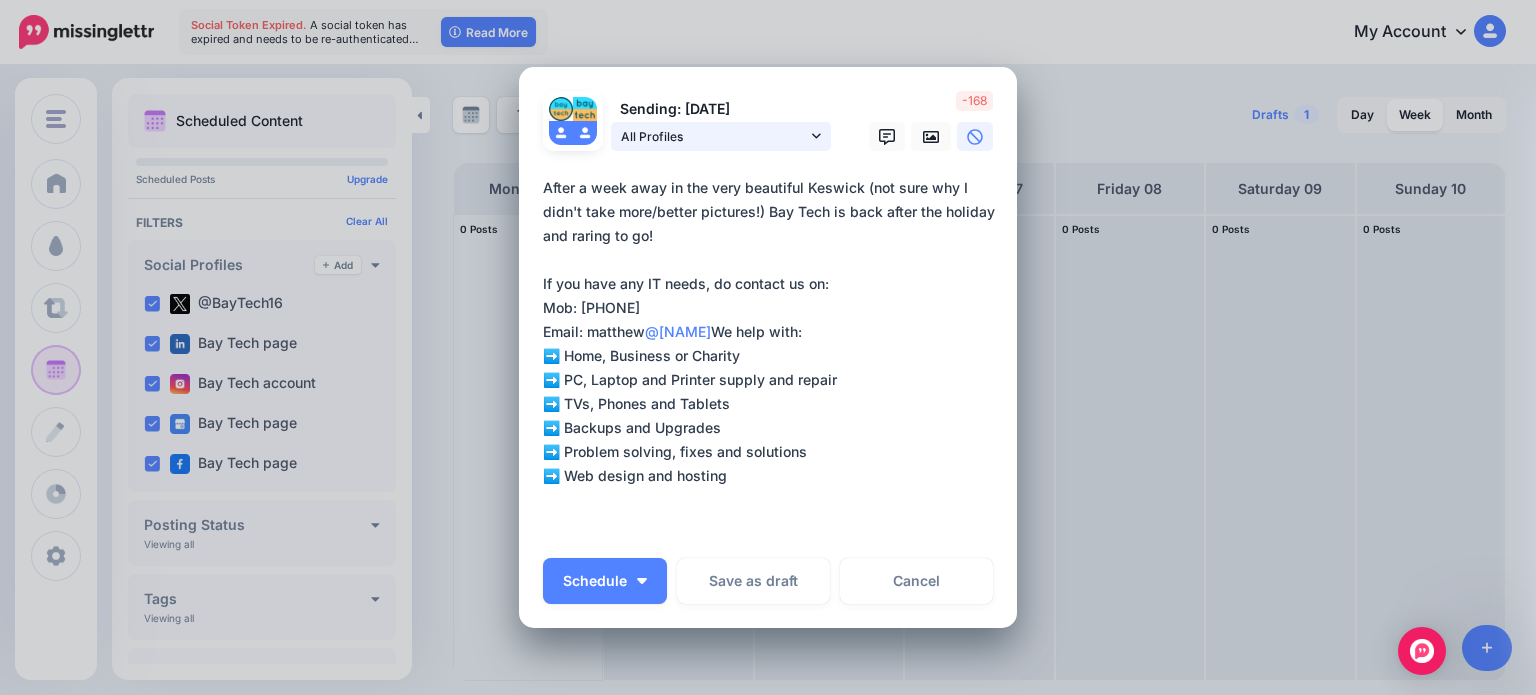 click on "All
Profiles" at bounding box center [714, 136] 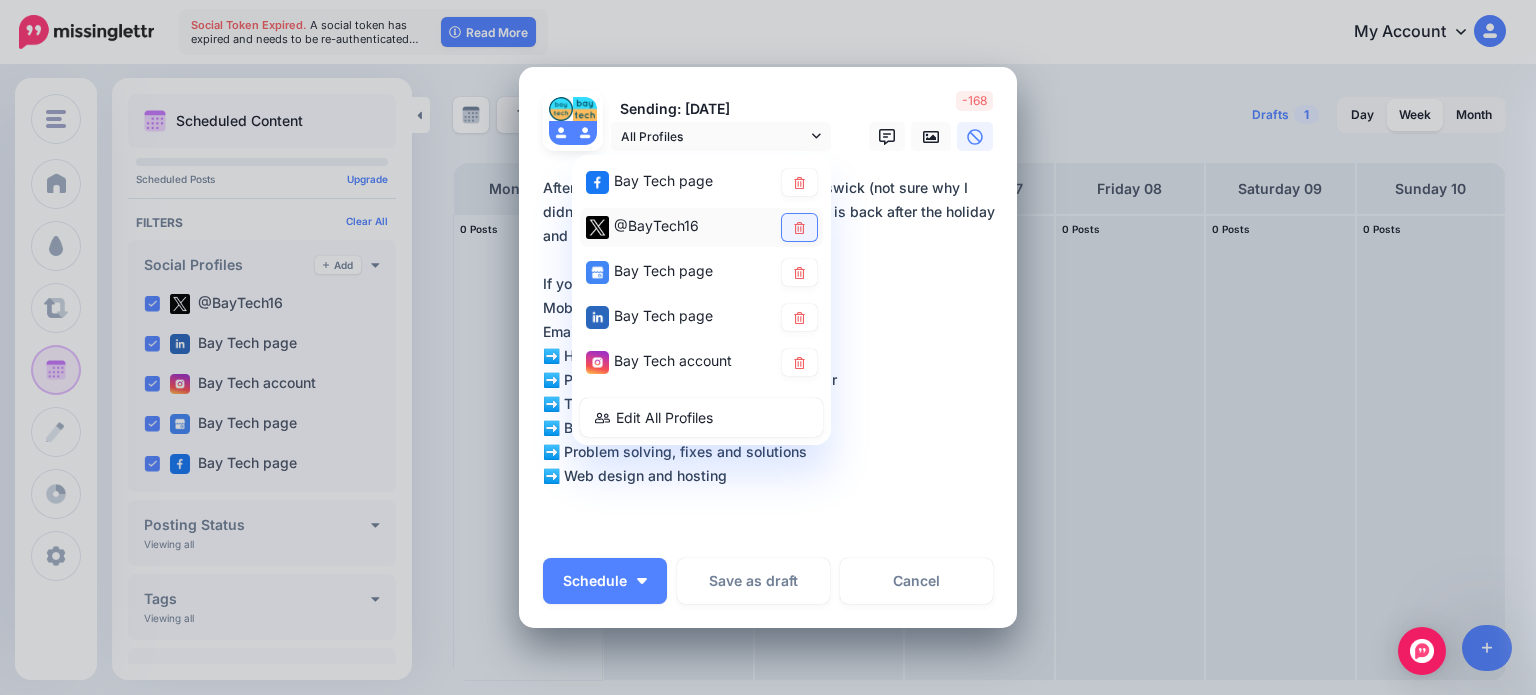 click 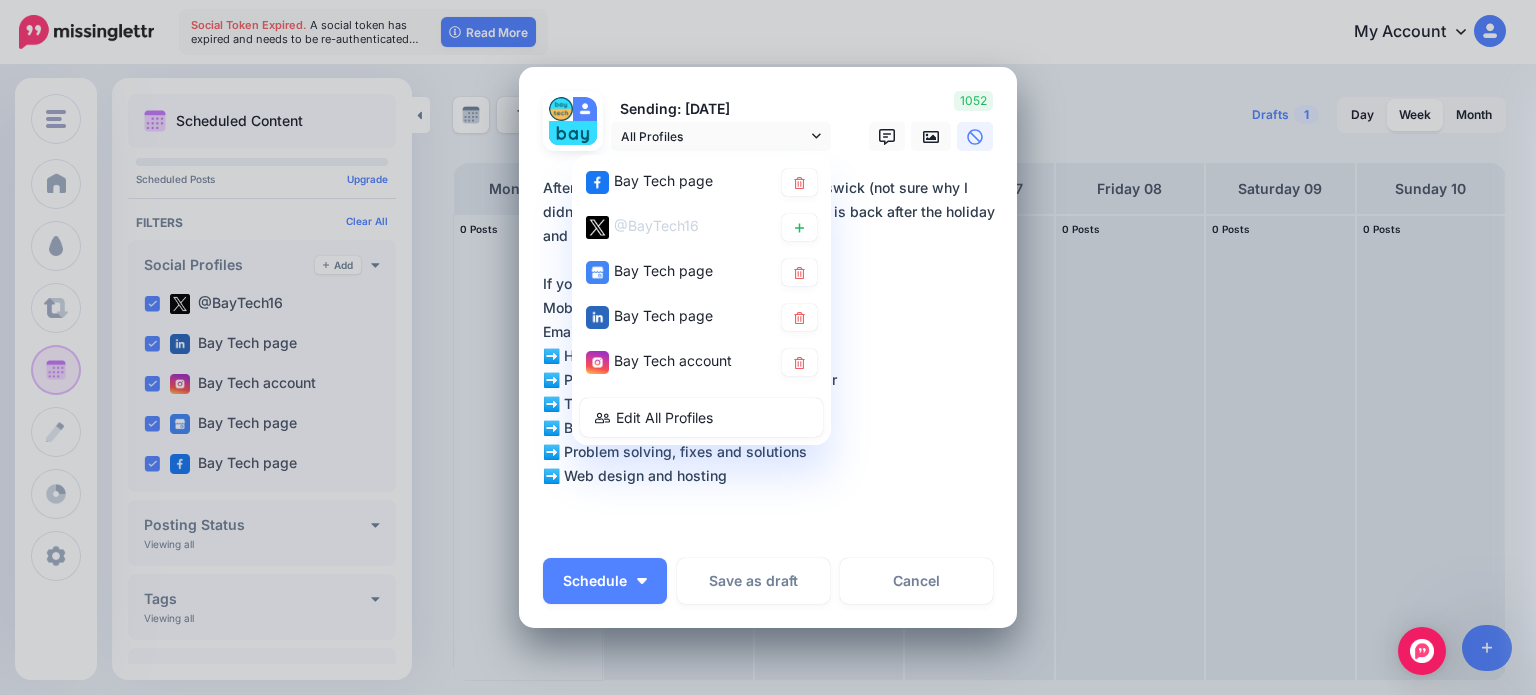 click on "**********" at bounding box center (773, 356) 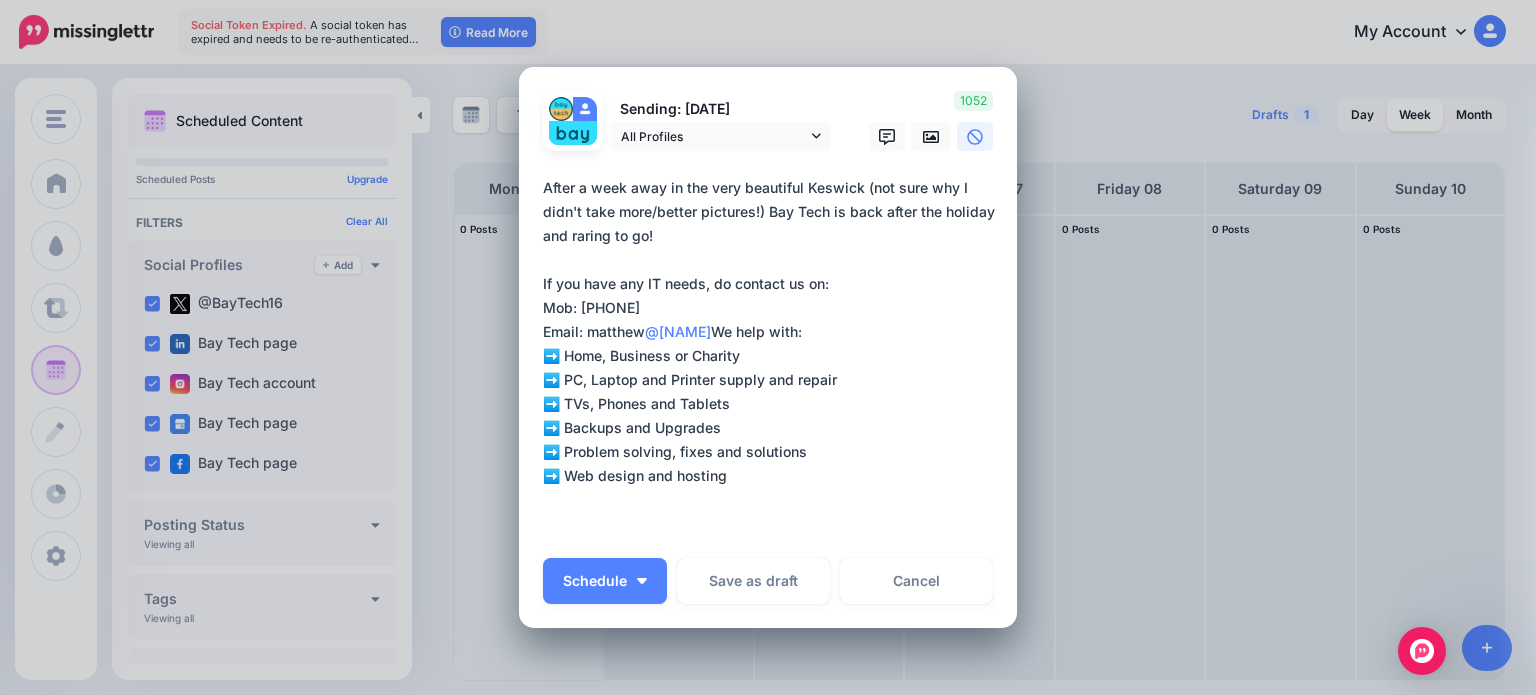 click on "**********" at bounding box center [773, 356] 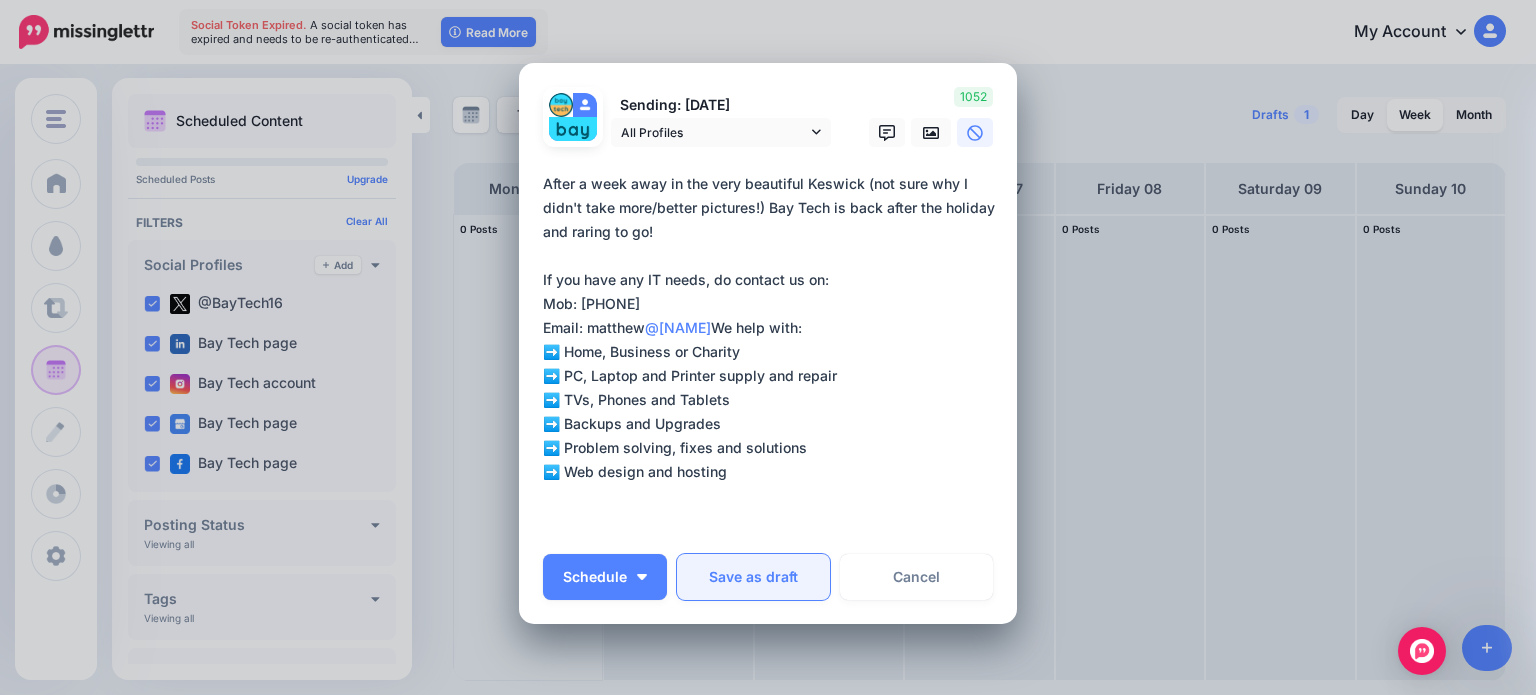 scroll, scrollTop: 0, scrollLeft: 0, axis: both 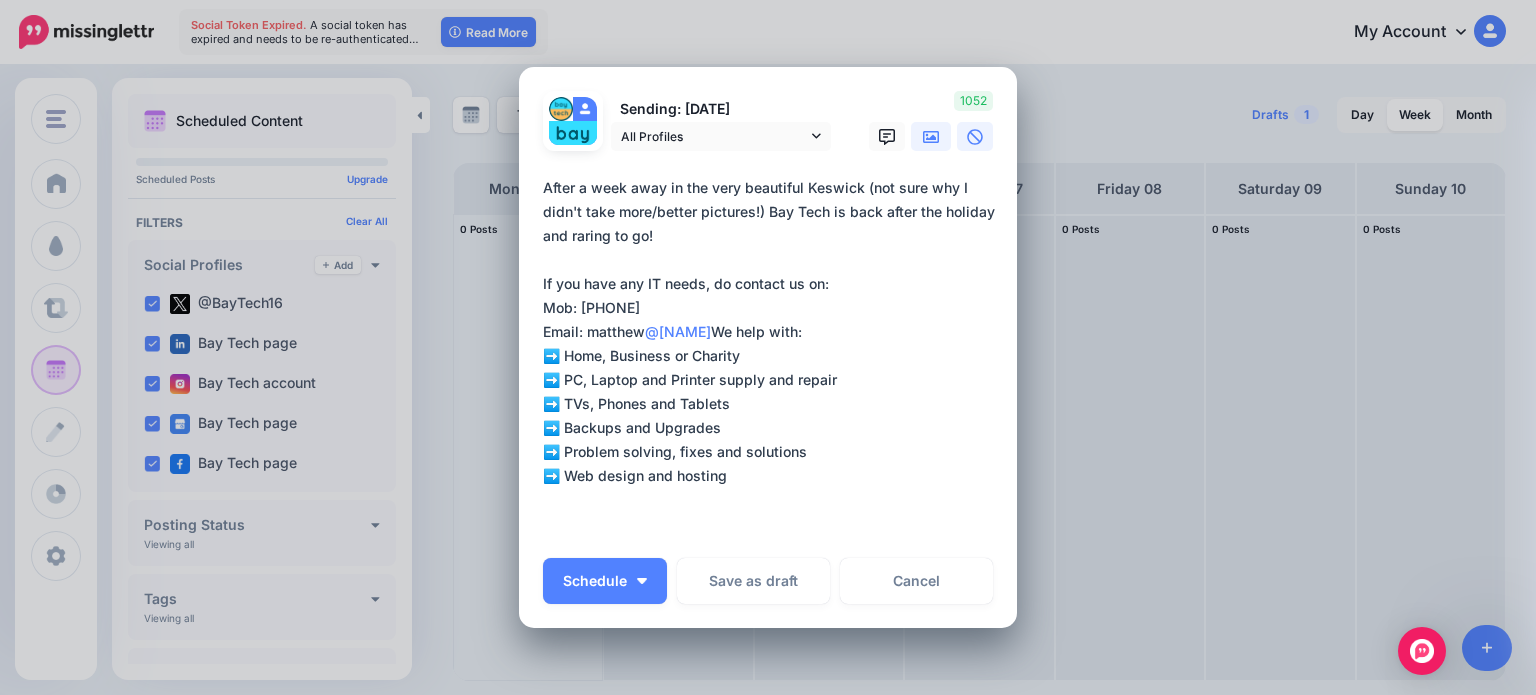 click 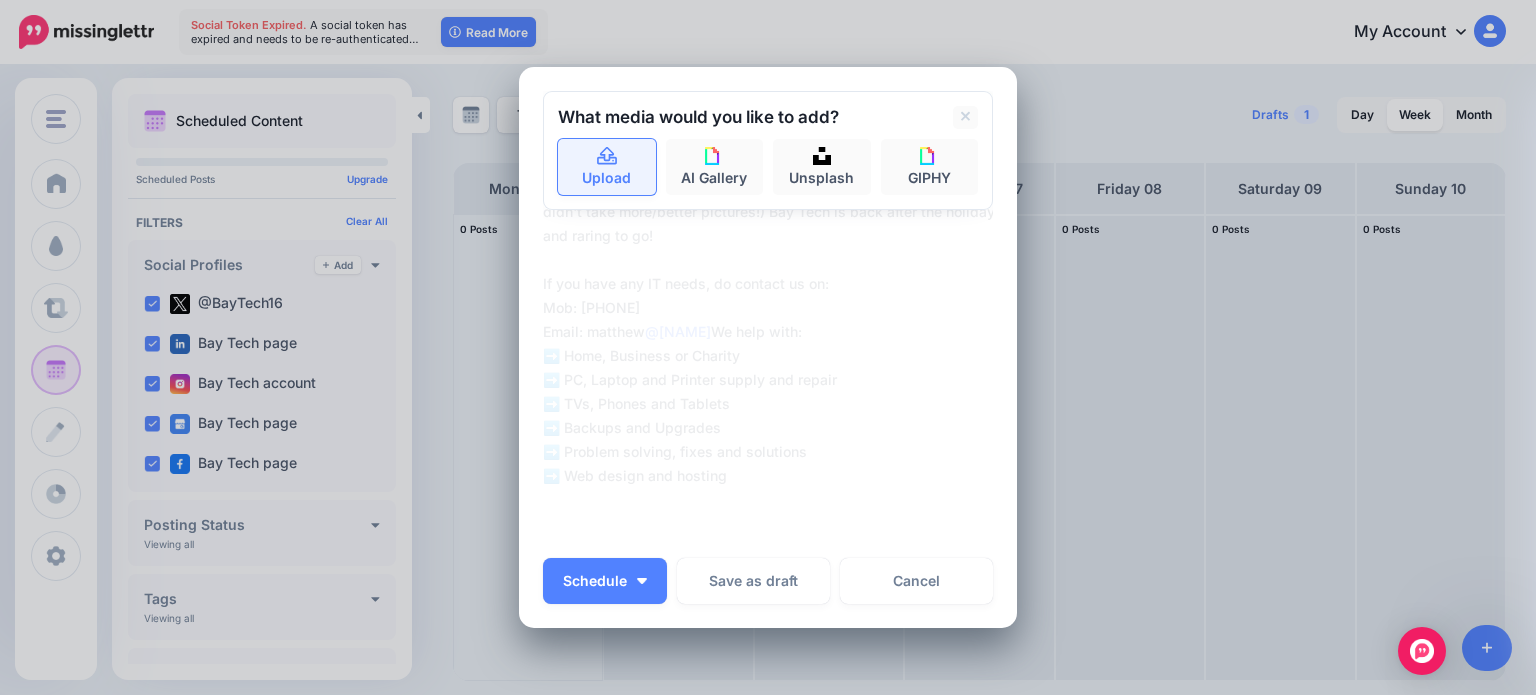 click on "Upload" at bounding box center [607, 167] 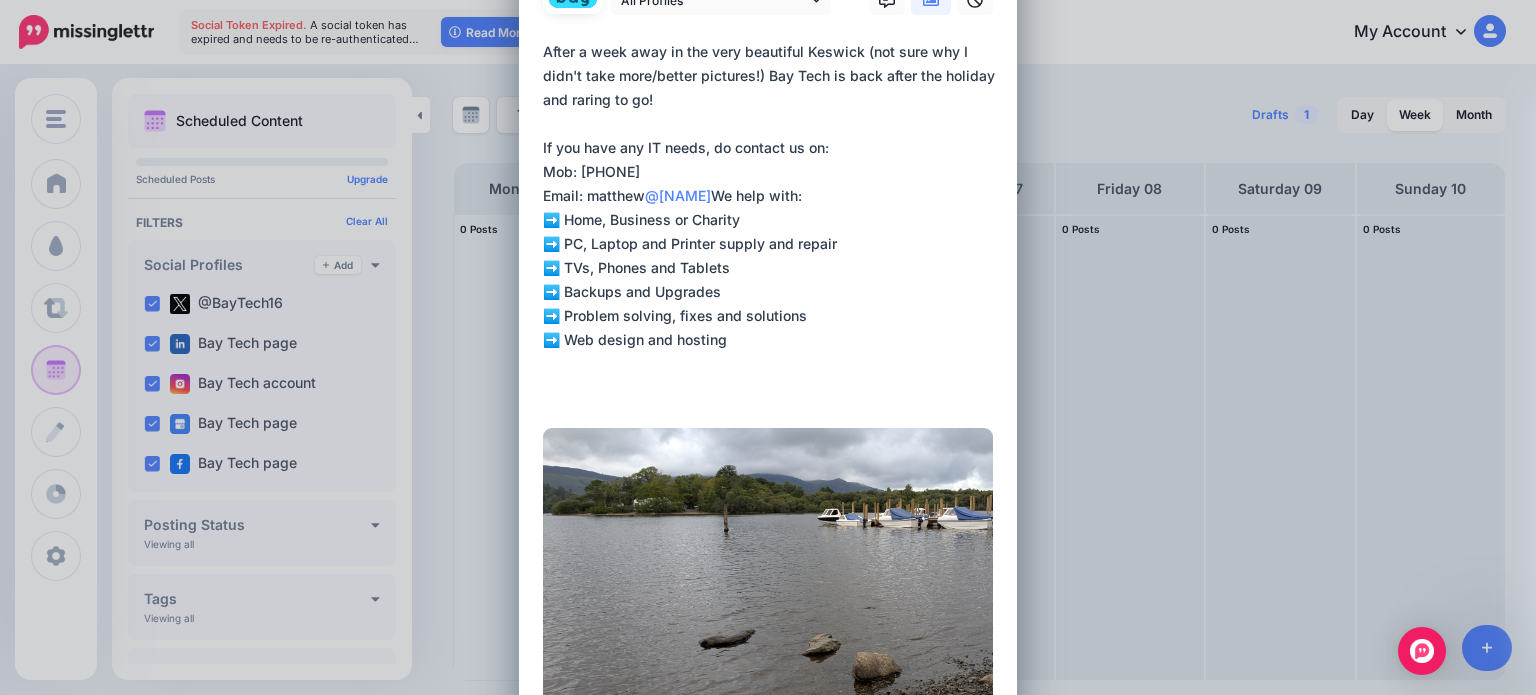scroll, scrollTop: 0, scrollLeft: 0, axis: both 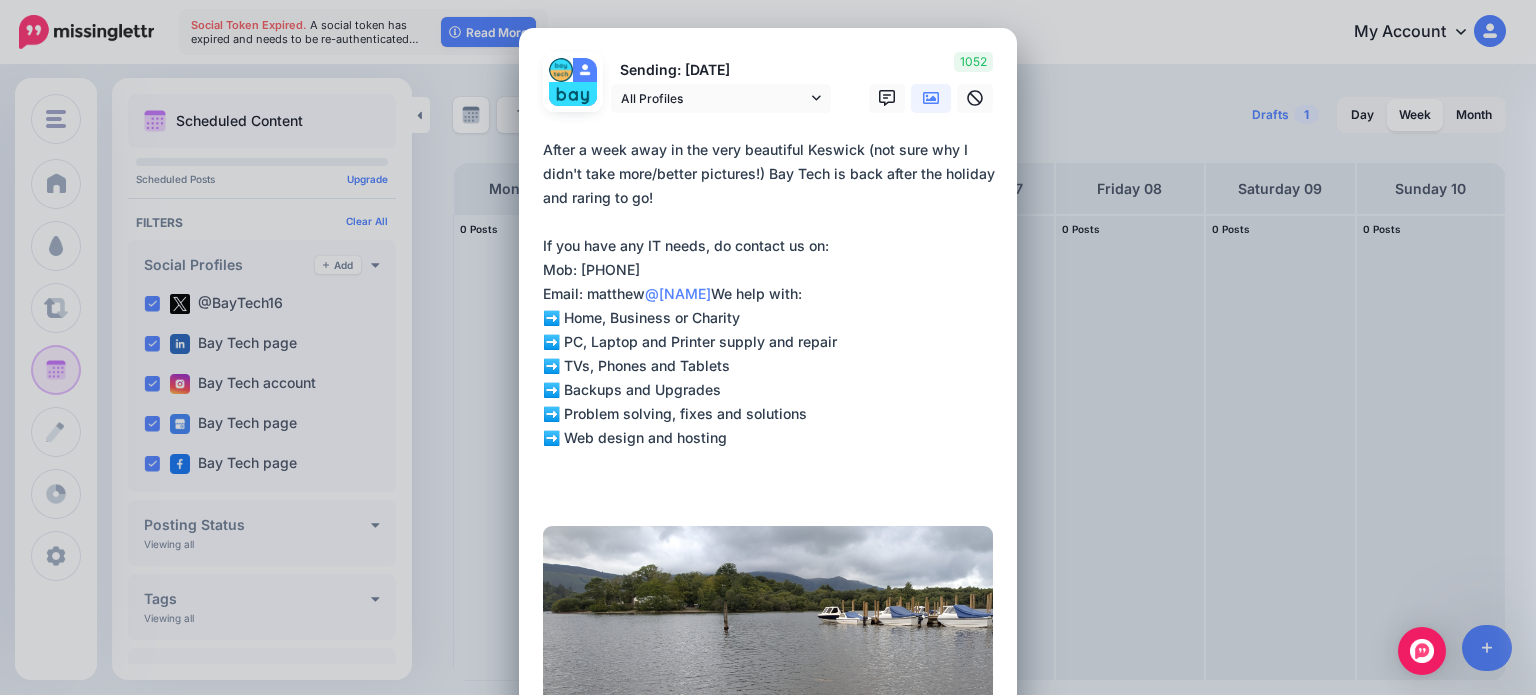 click on "**********" at bounding box center [773, 318] 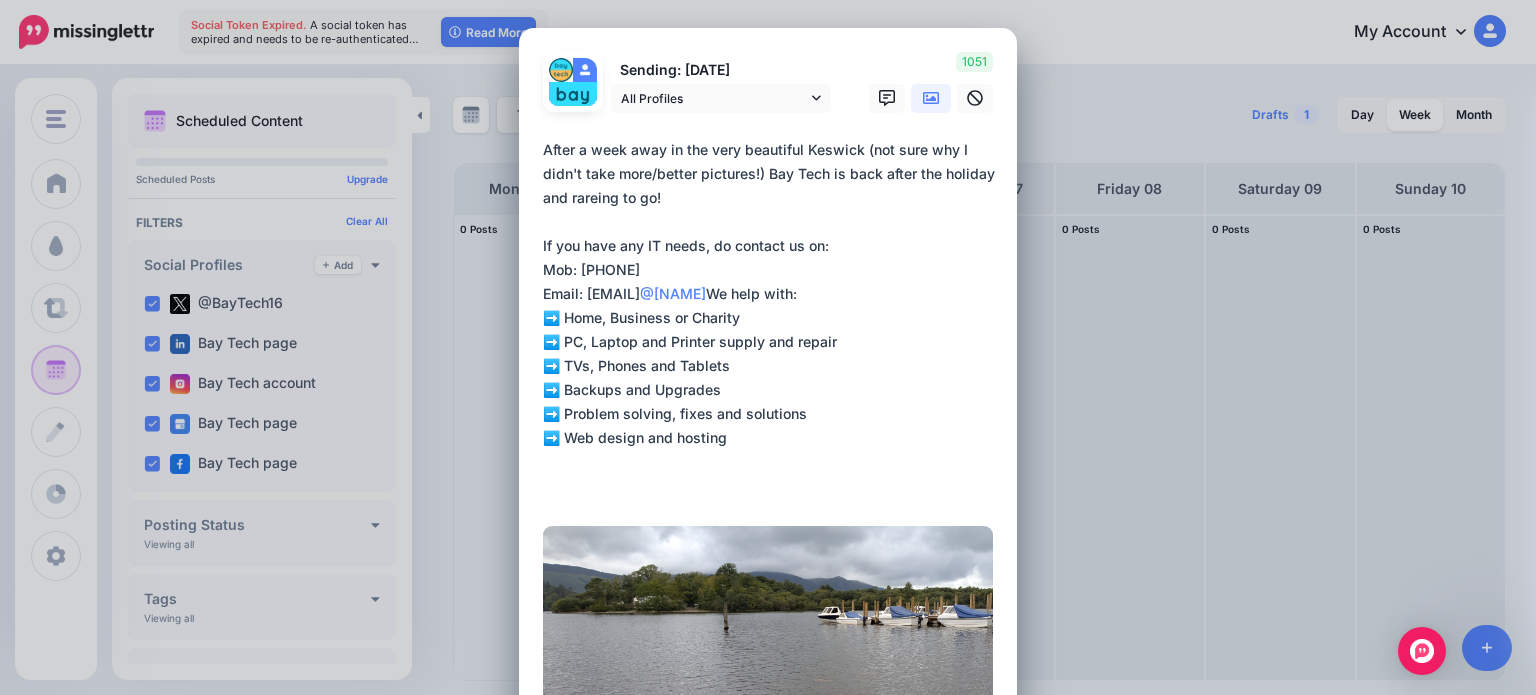 type on "**********" 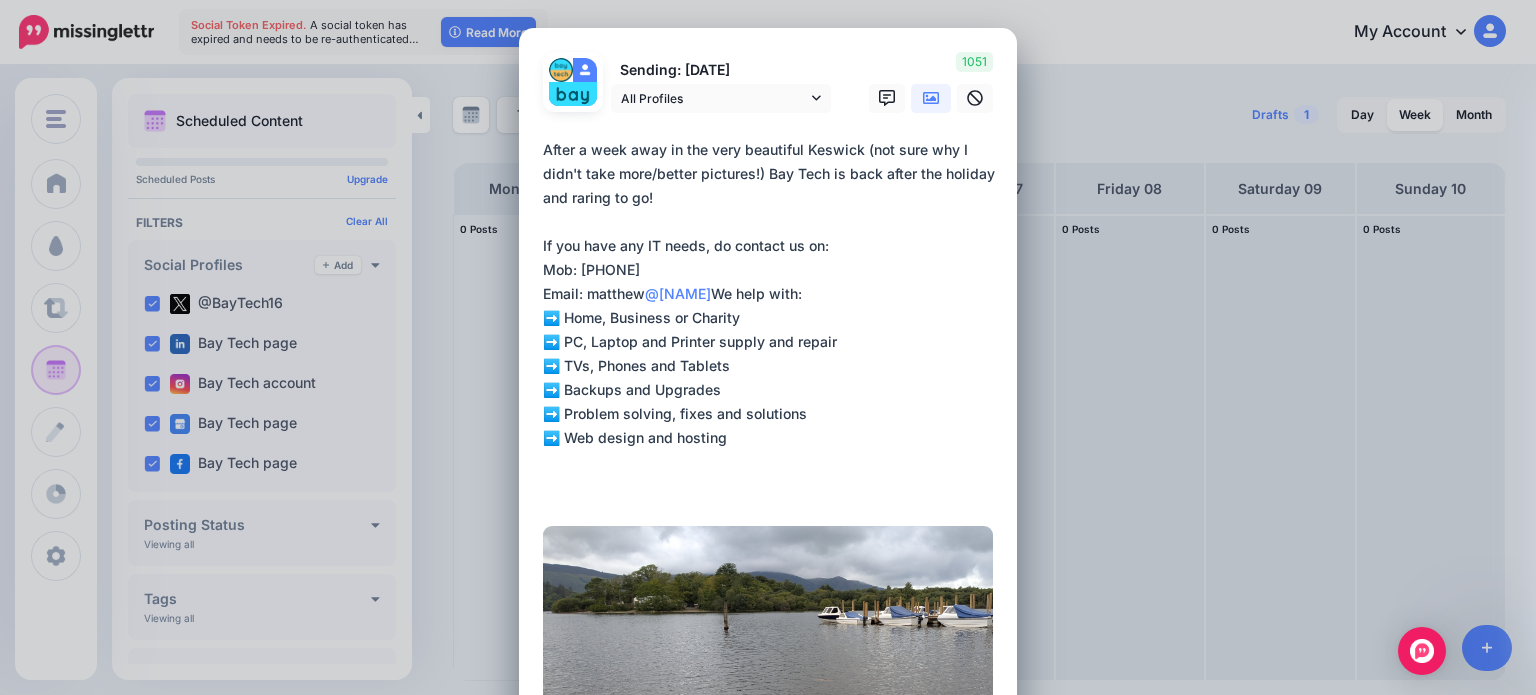 click on "**********" at bounding box center [773, 318] 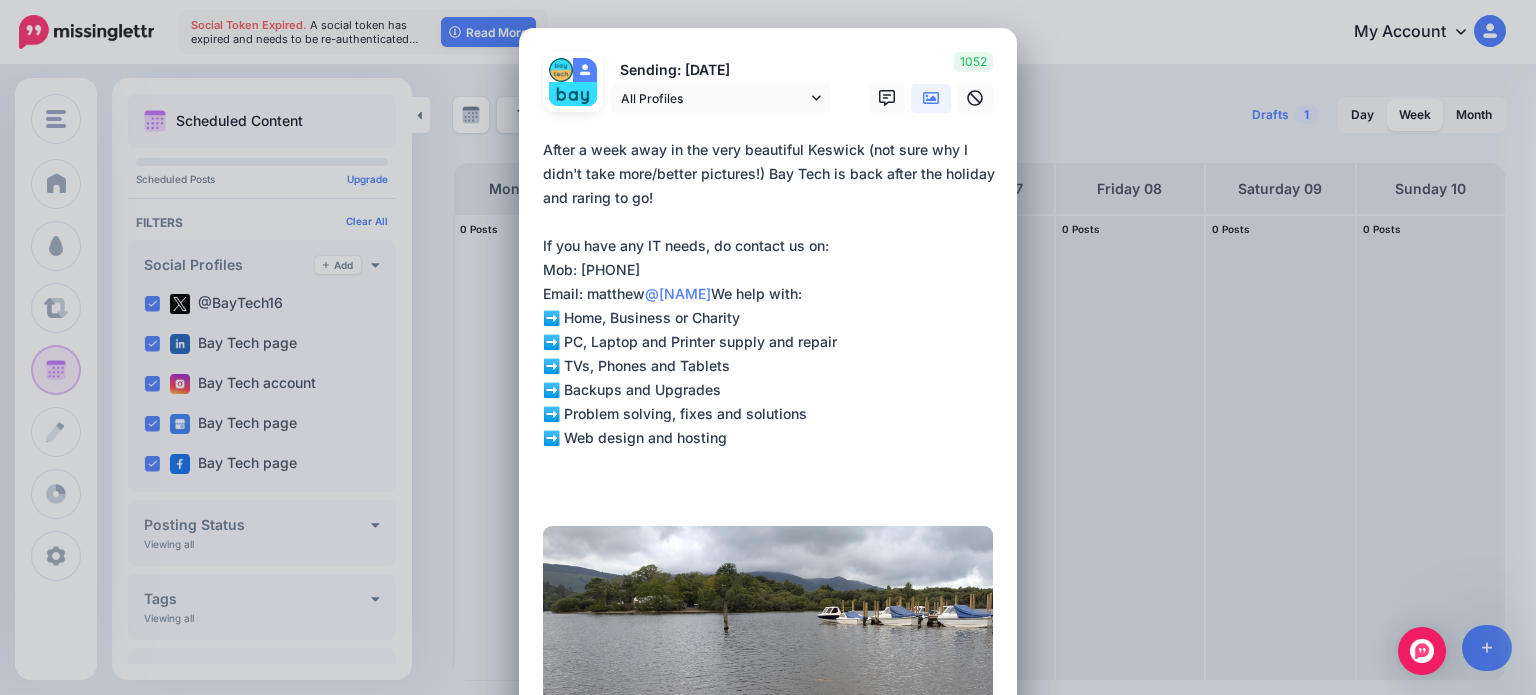 click on "**********" at bounding box center [773, 318] 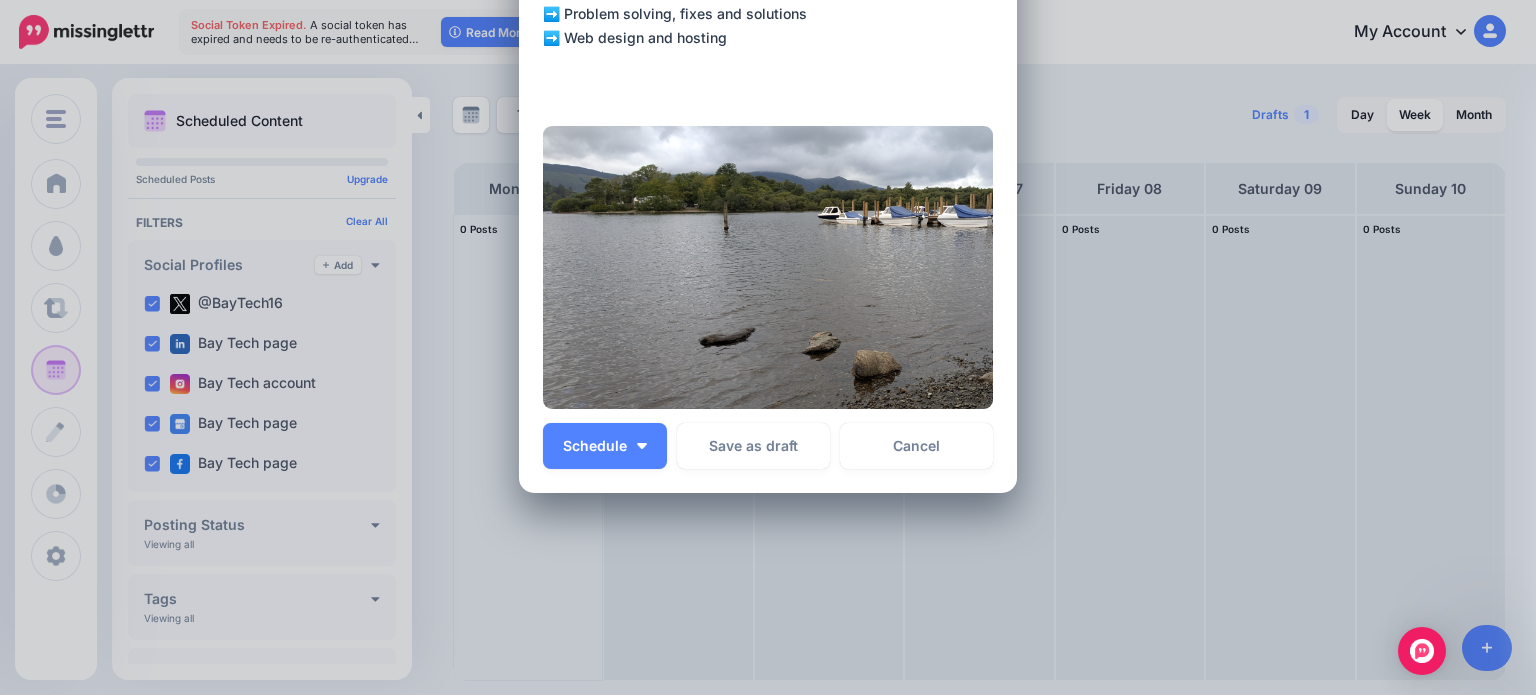 scroll, scrollTop: 414, scrollLeft: 0, axis: vertical 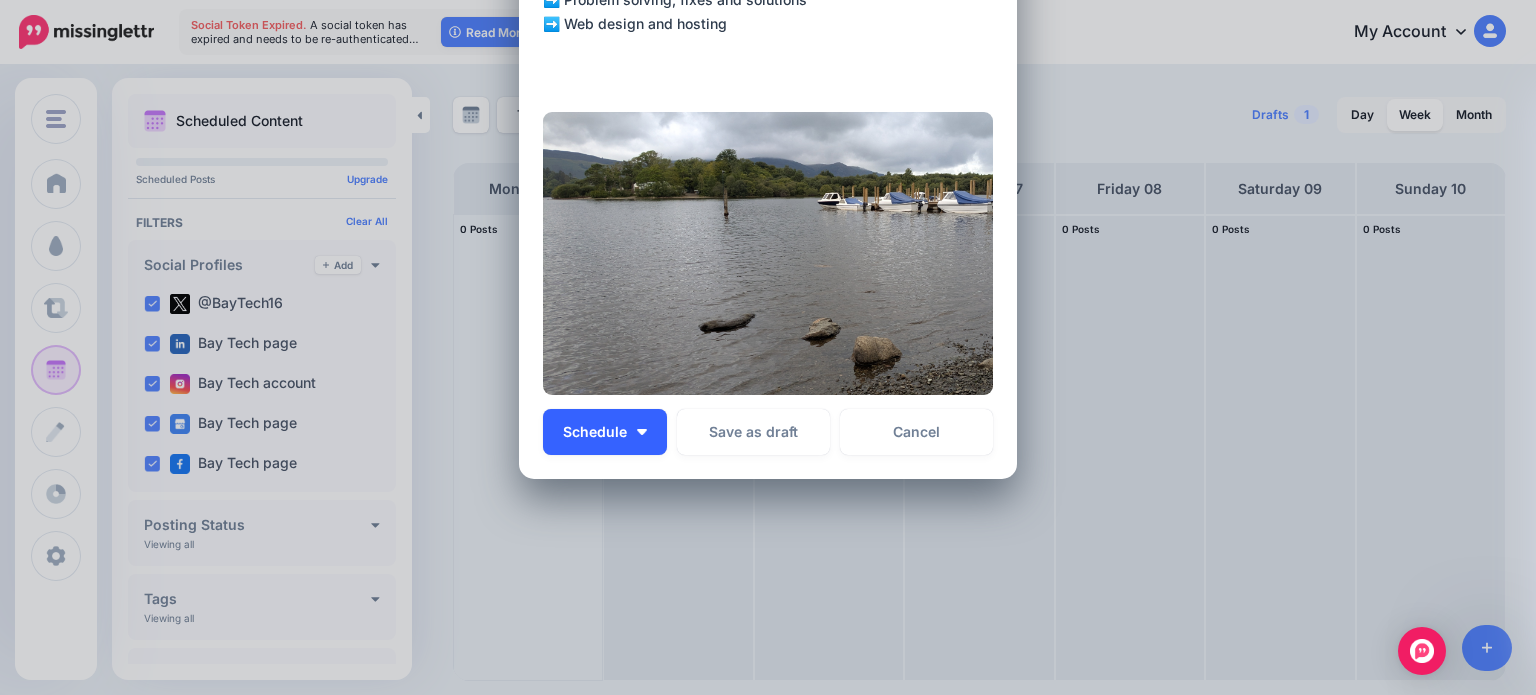 click on "Schedule" at bounding box center (605, 432) 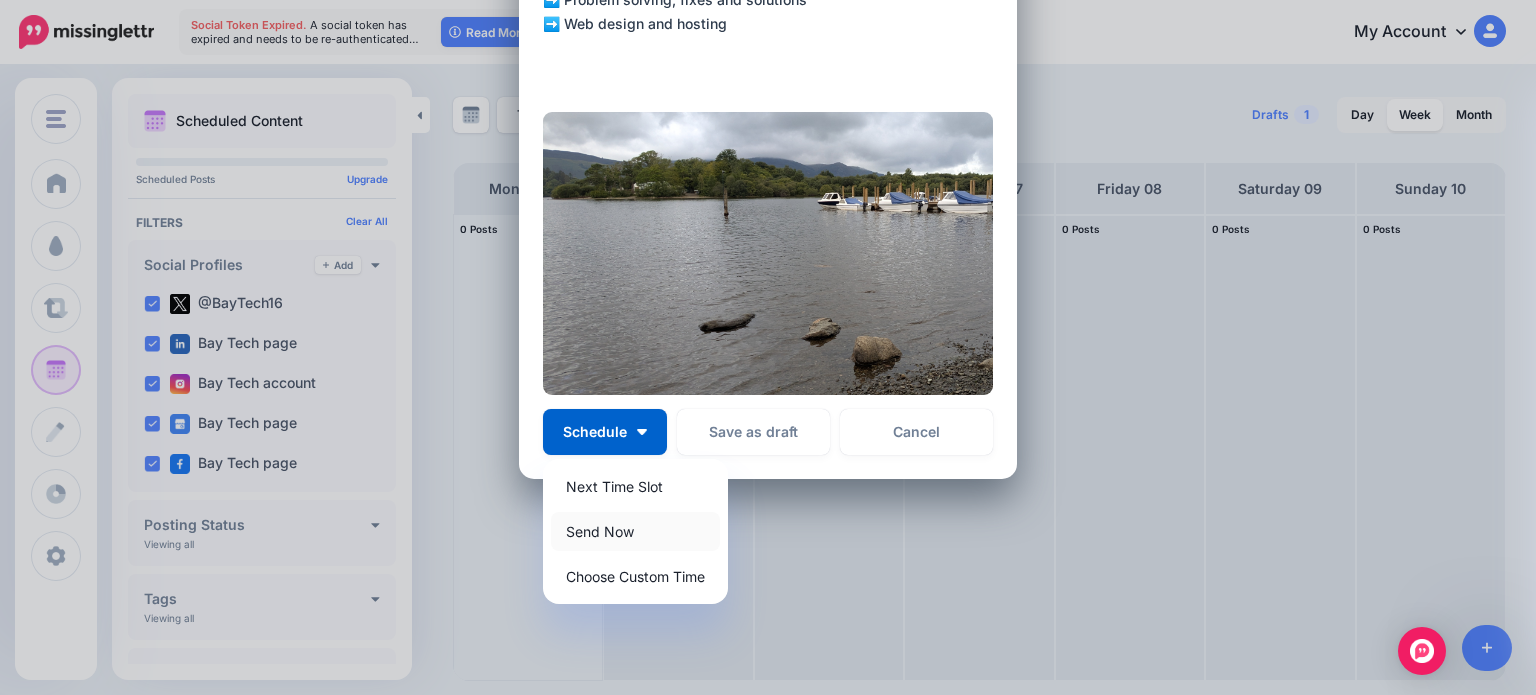 click on "Send Now" at bounding box center (635, 531) 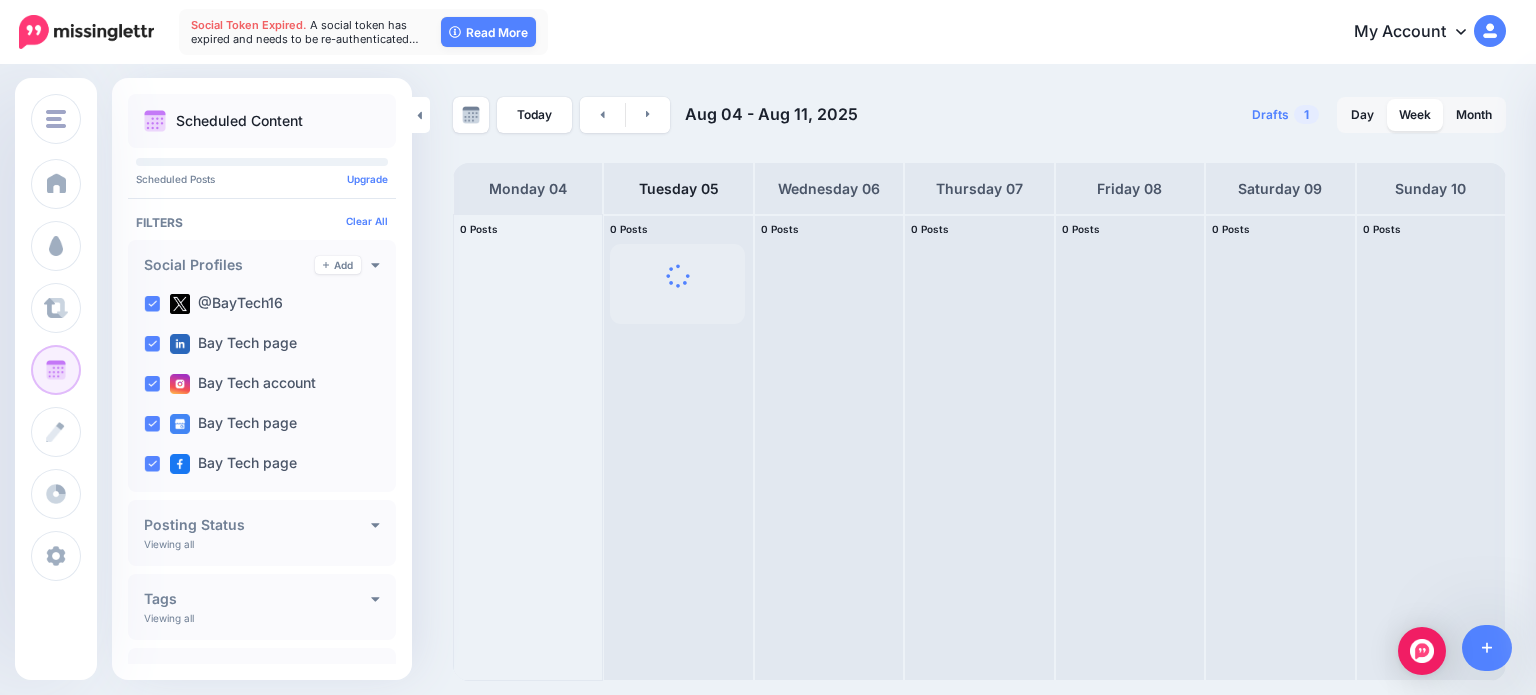 scroll, scrollTop: 0, scrollLeft: 0, axis: both 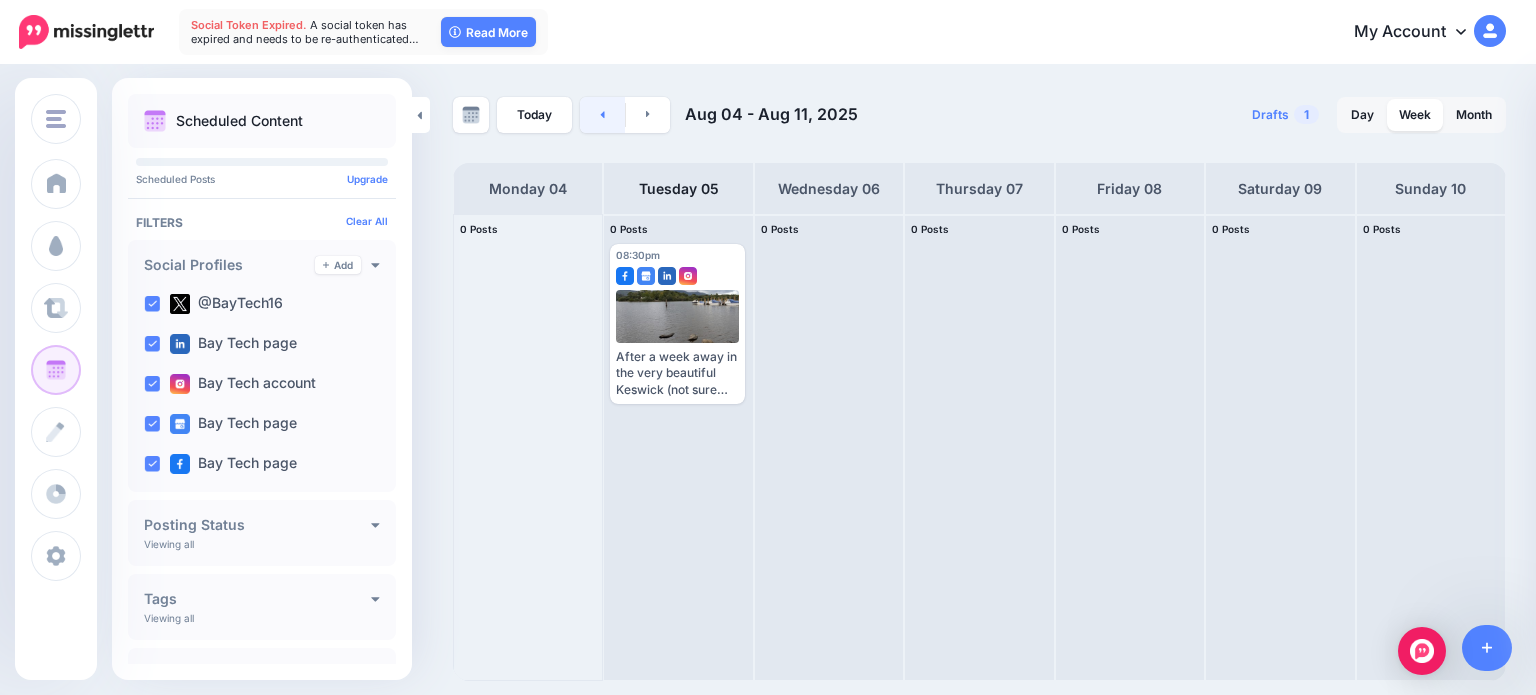 click at bounding box center (602, 115) 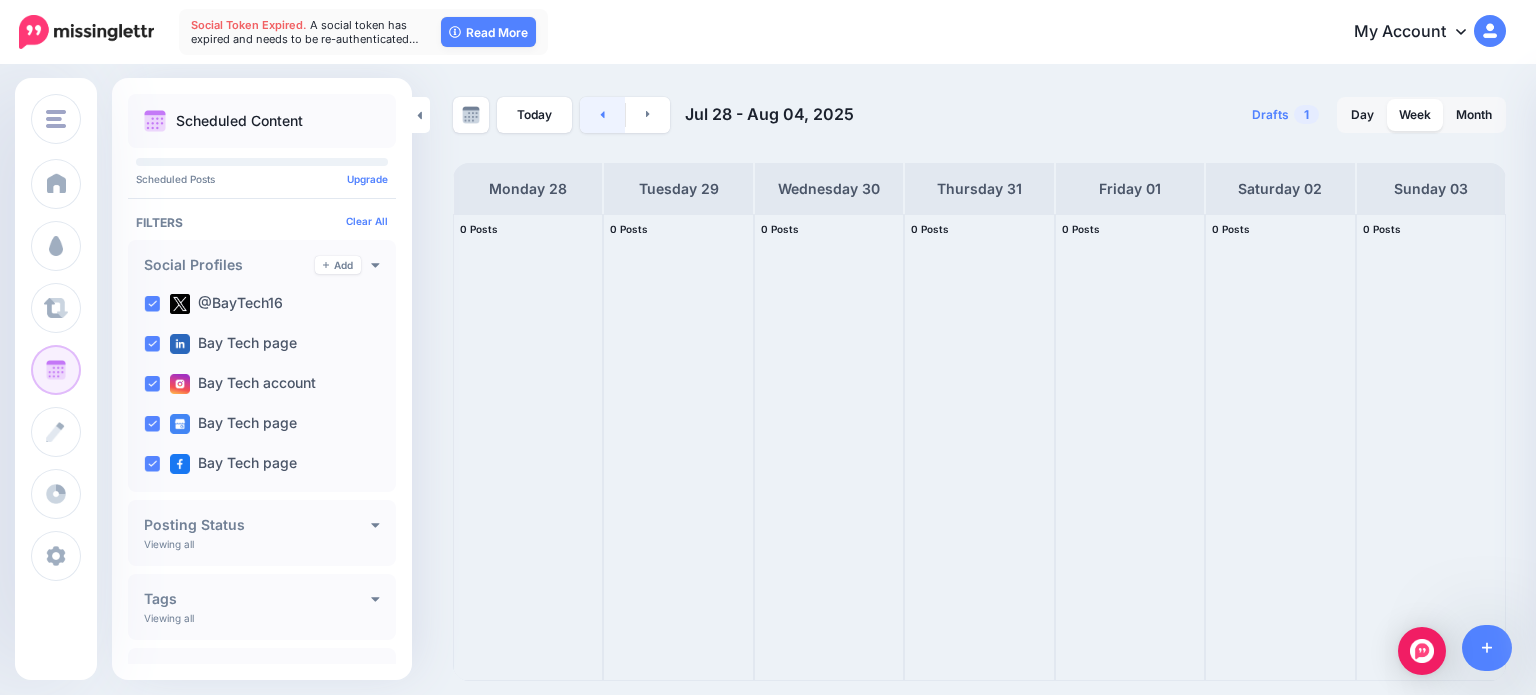 click at bounding box center (602, 115) 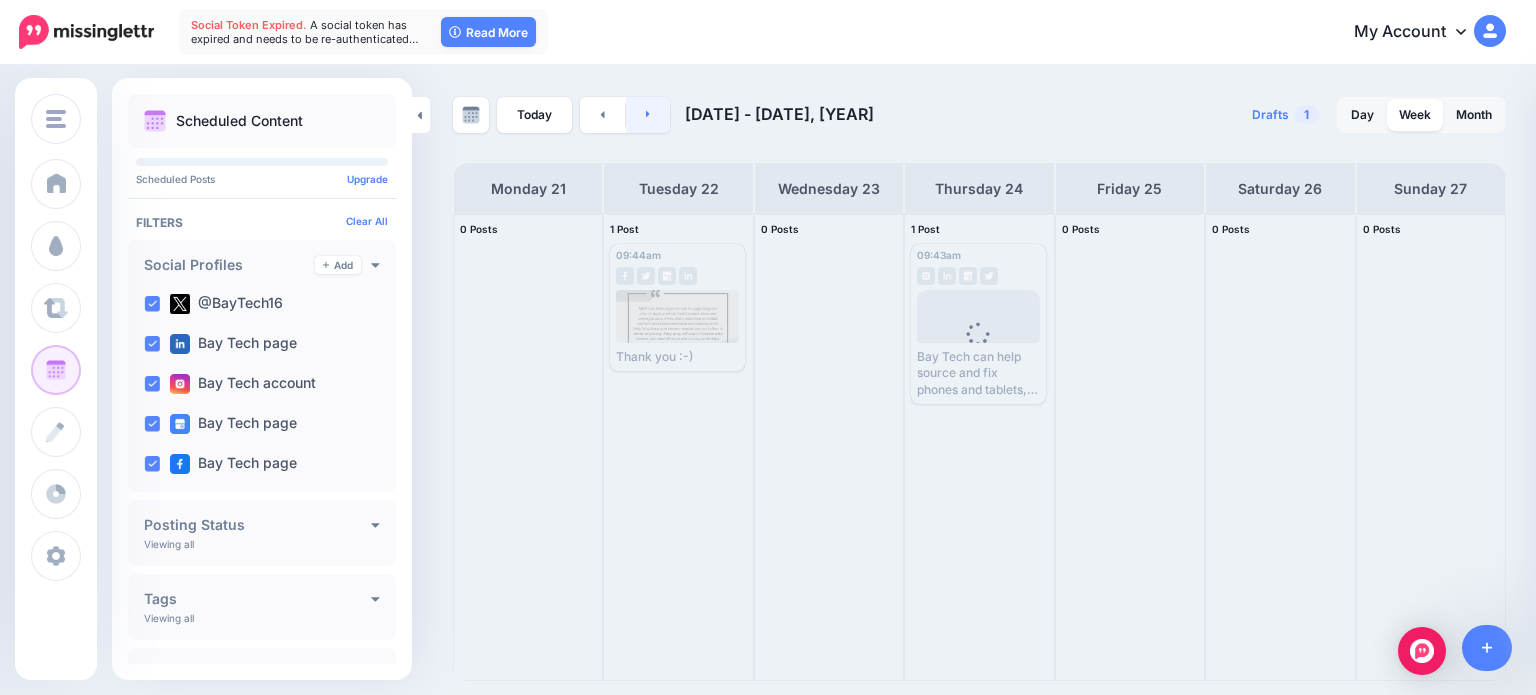 click 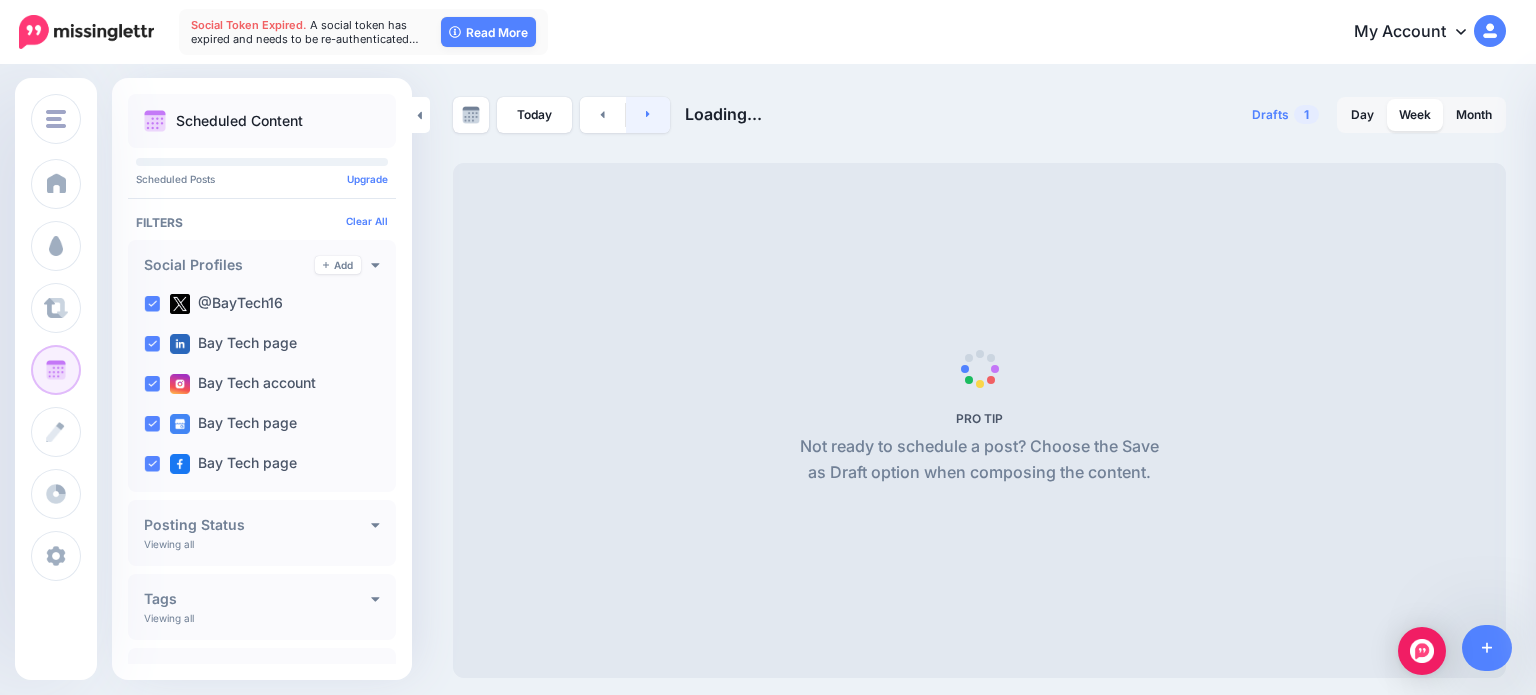 click 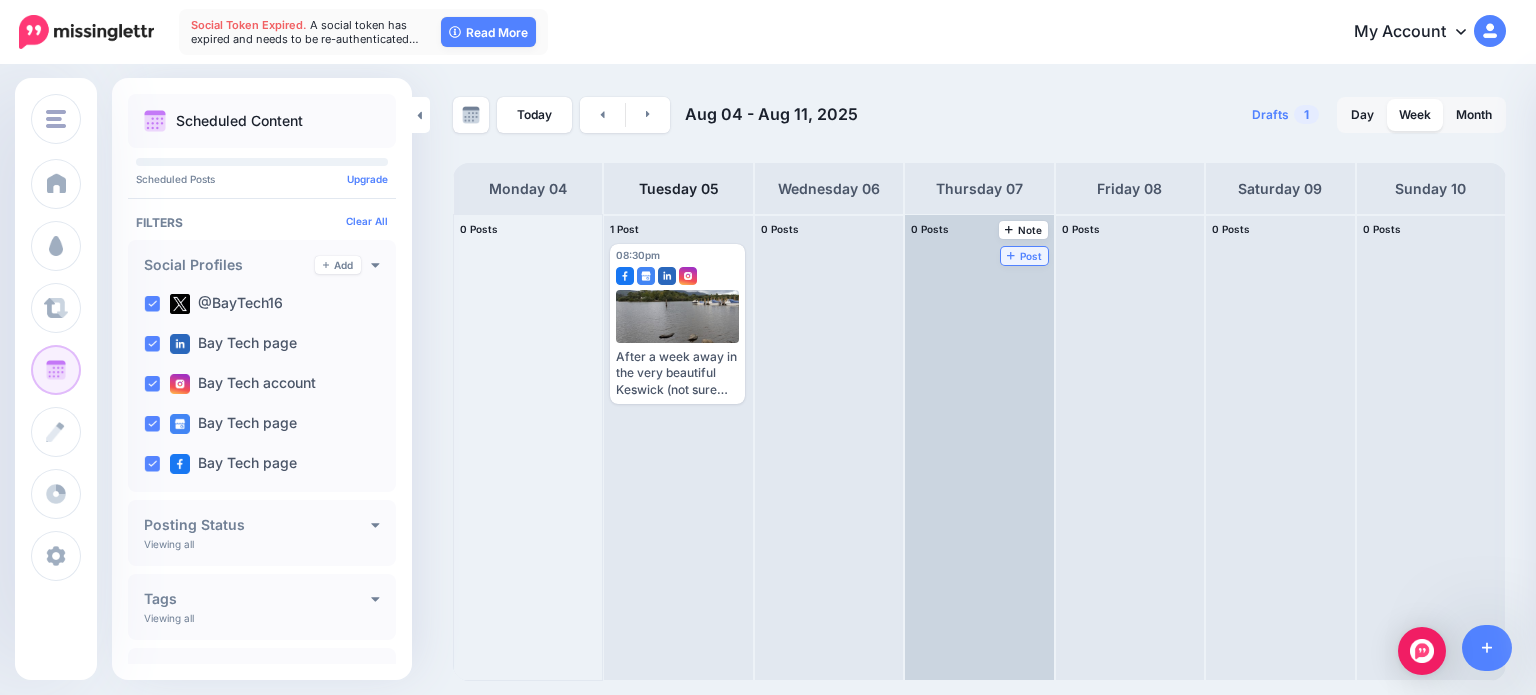 click 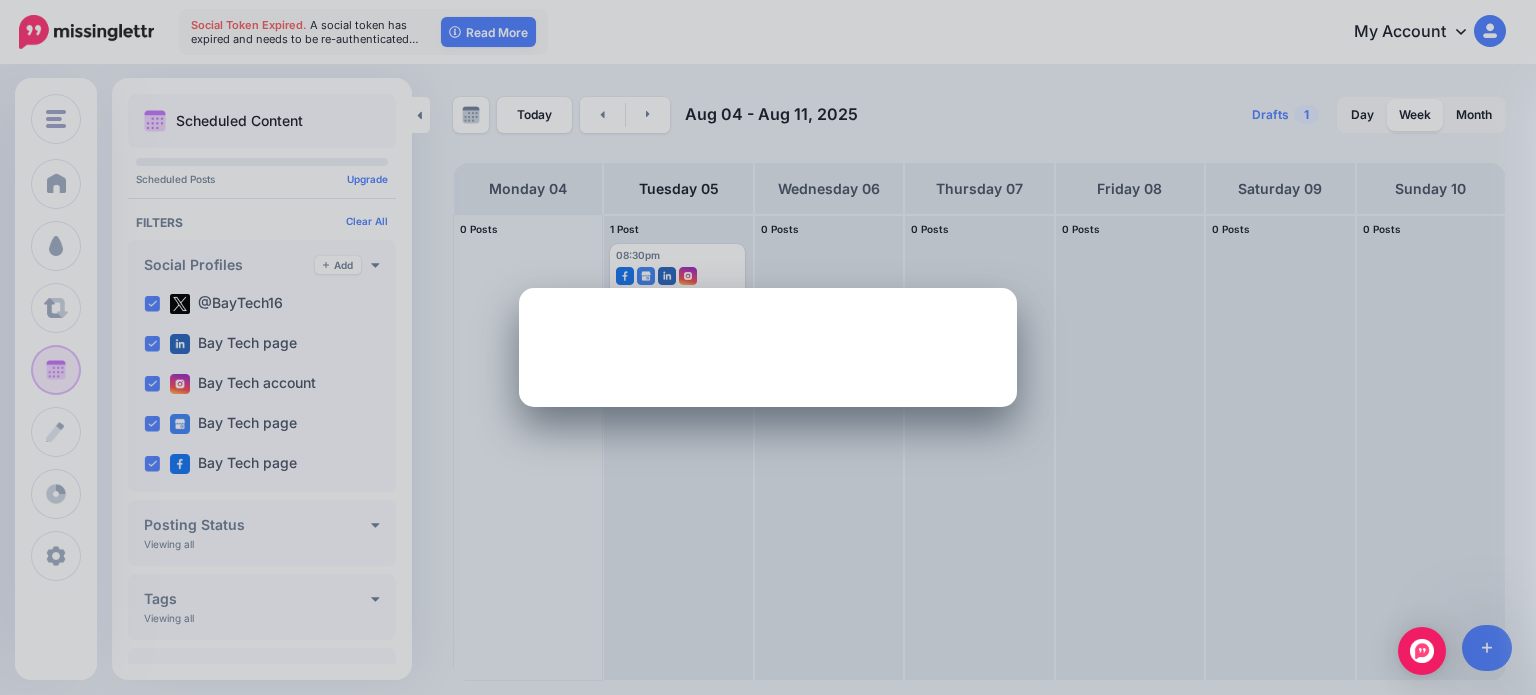 scroll, scrollTop: 0, scrollLeft: 0, axis: both 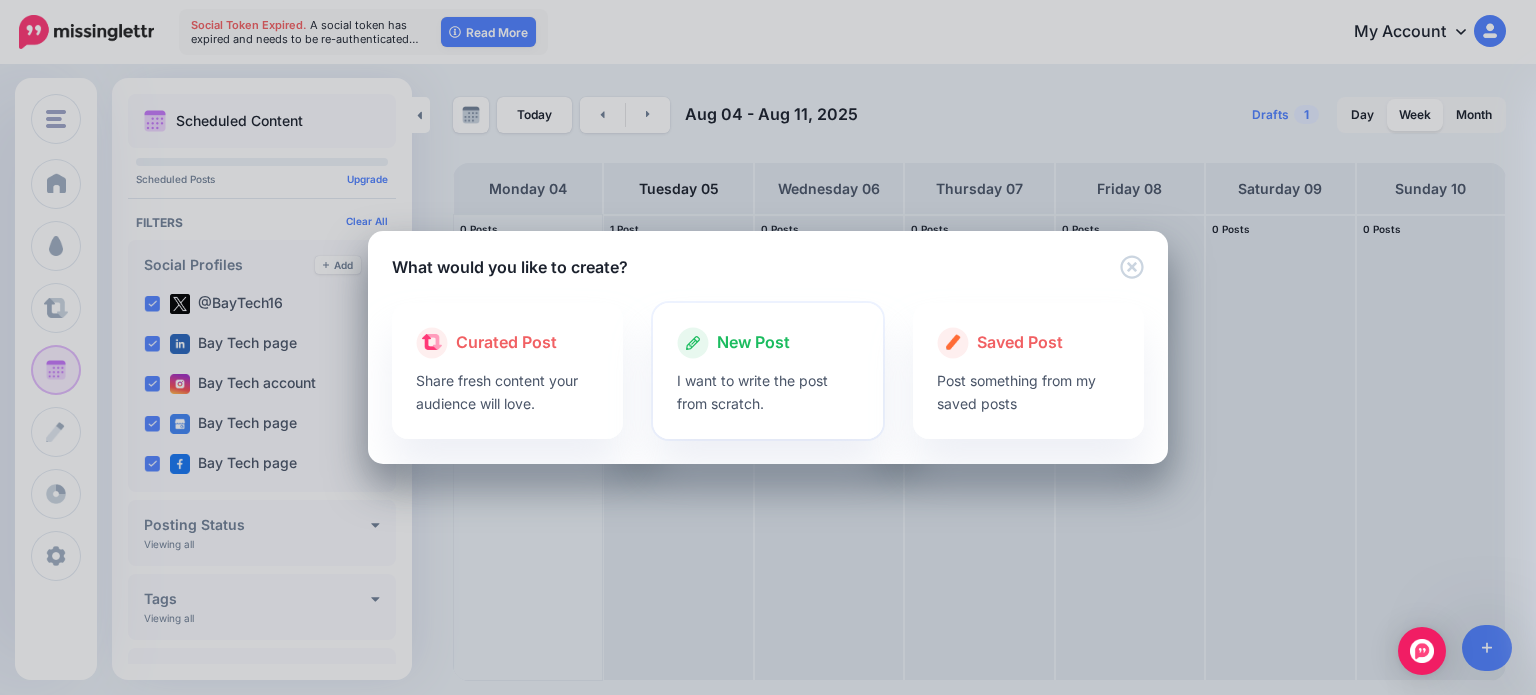 click at bounding box center [768, 364] 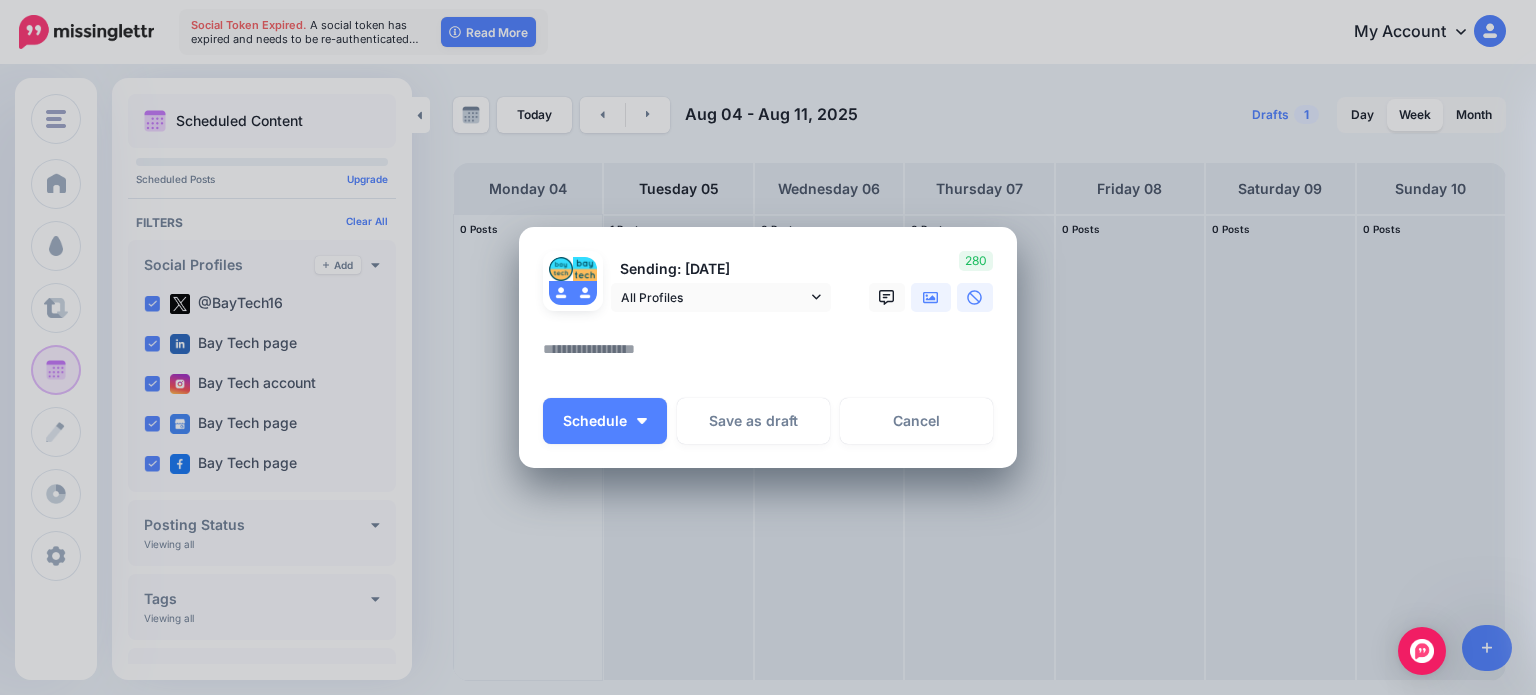 click 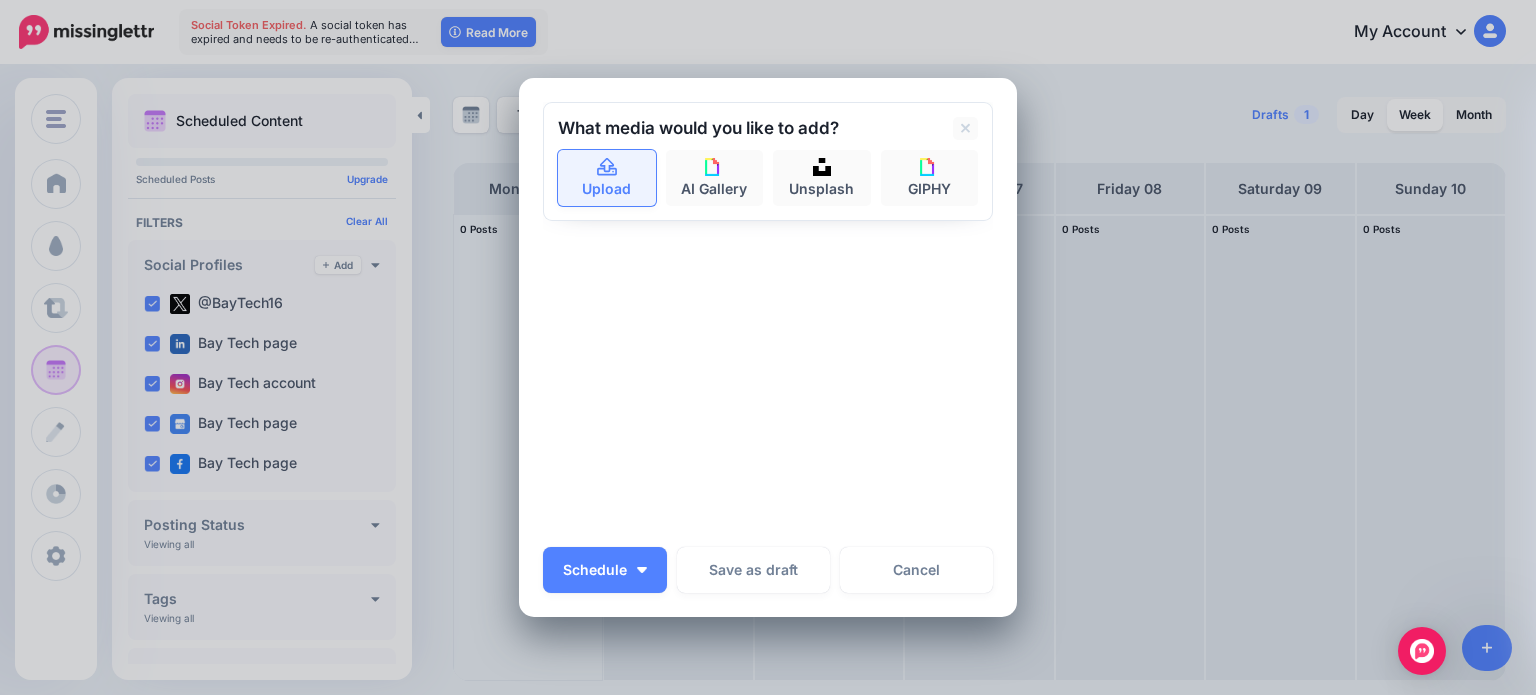 click on "Upload" at bounding box center (607, 178) 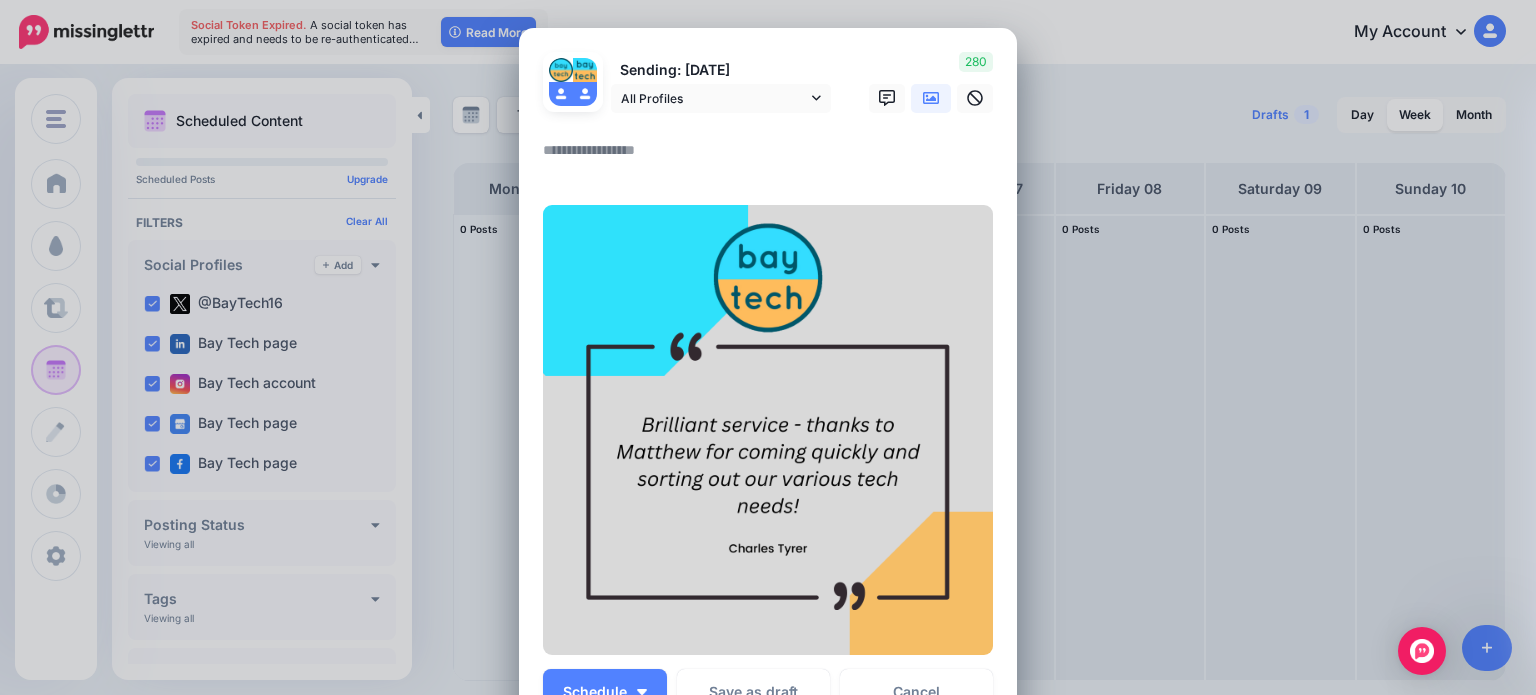 click at bounding box center [773, 157] 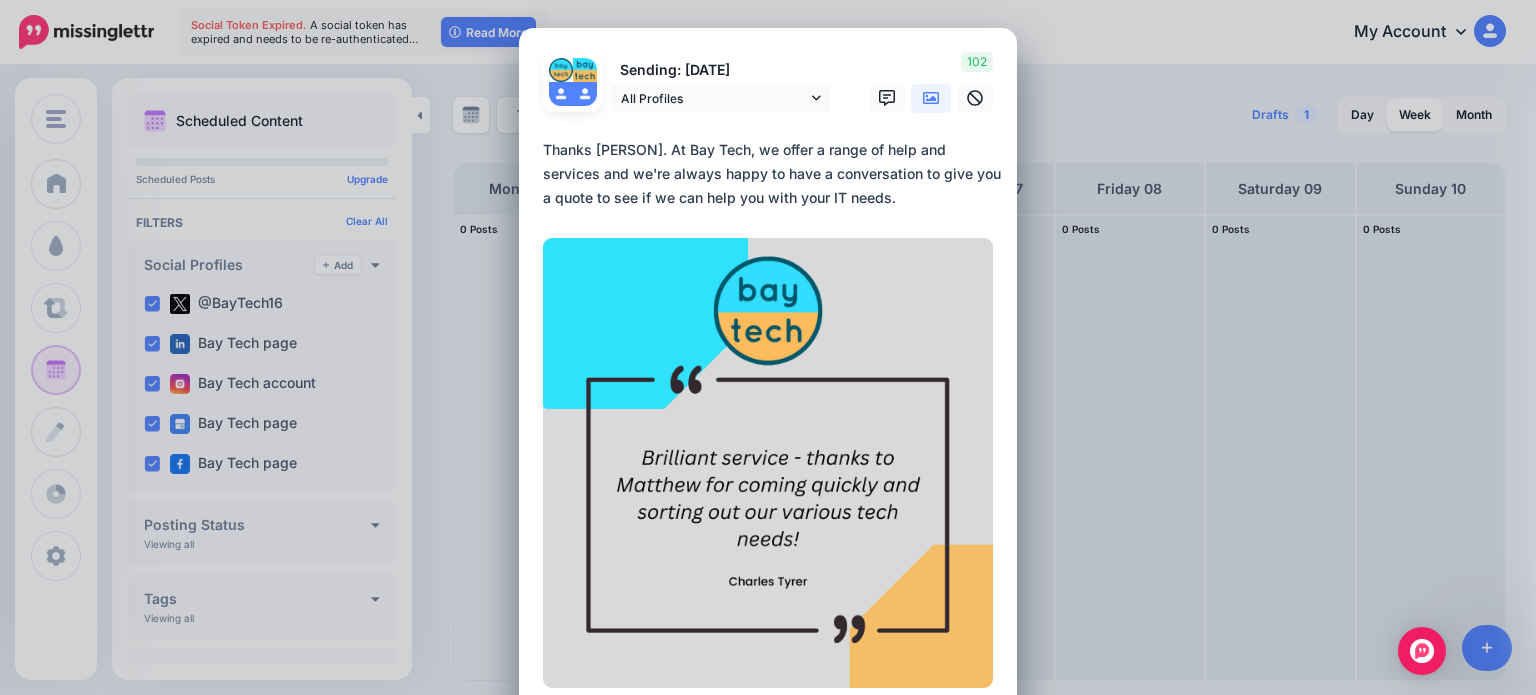 click on "**********" at bounding box center (773, 174) 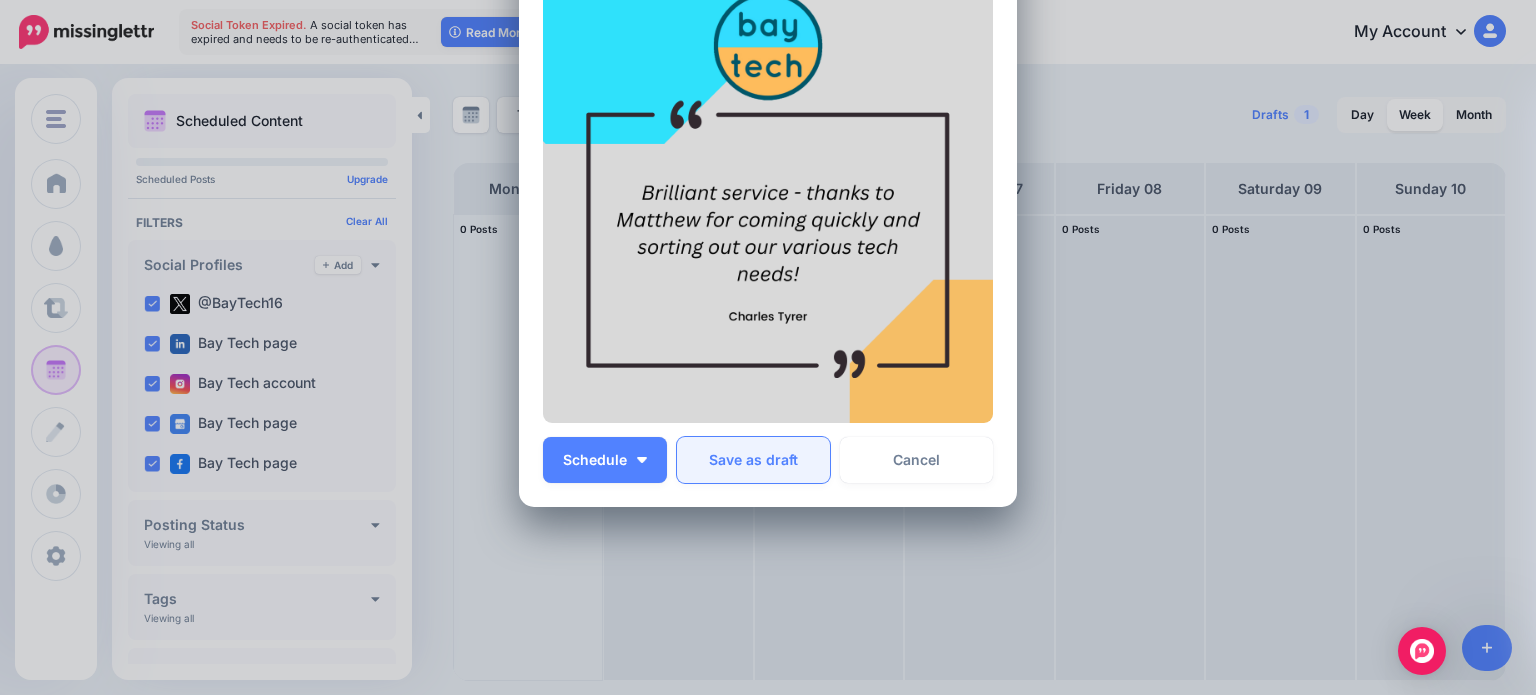 scroll, scrollTop: 300, scrollLeft: 0, axis: vertical 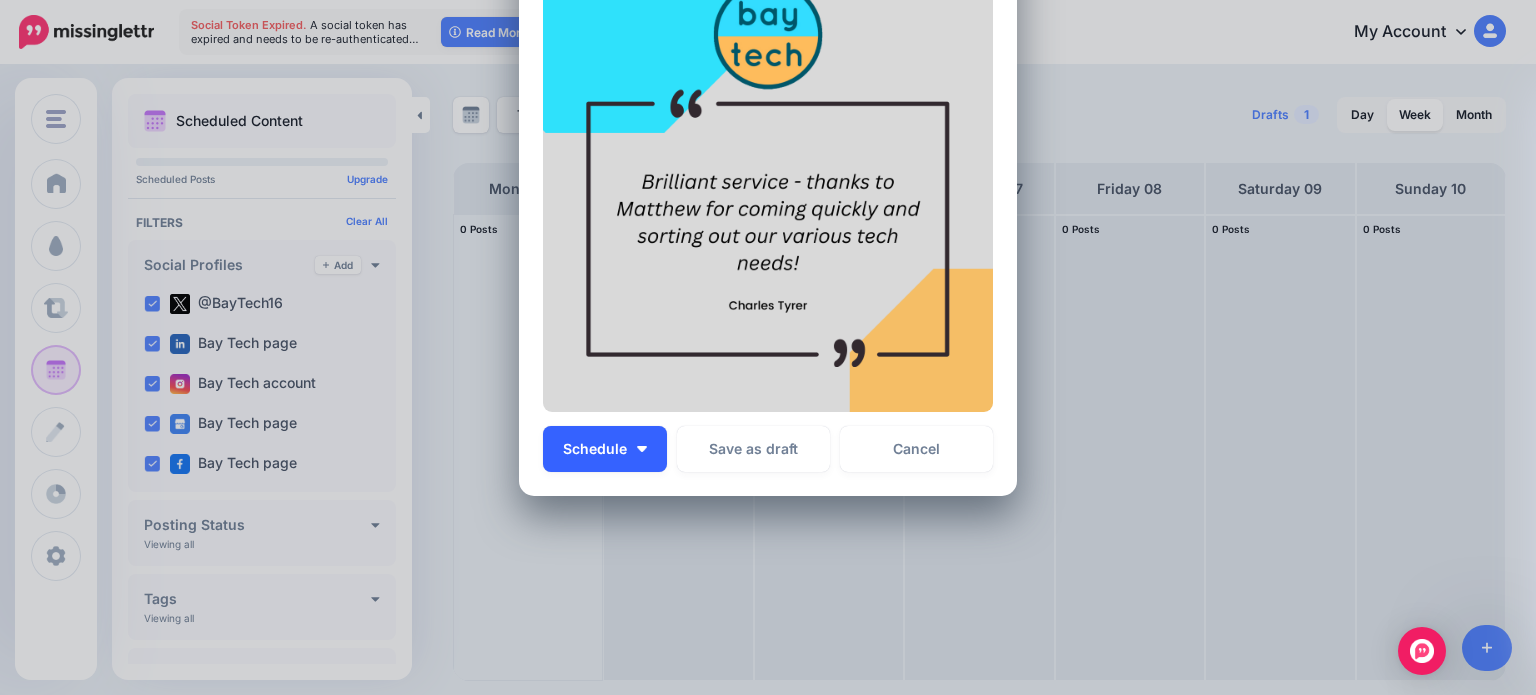 type on "**********" 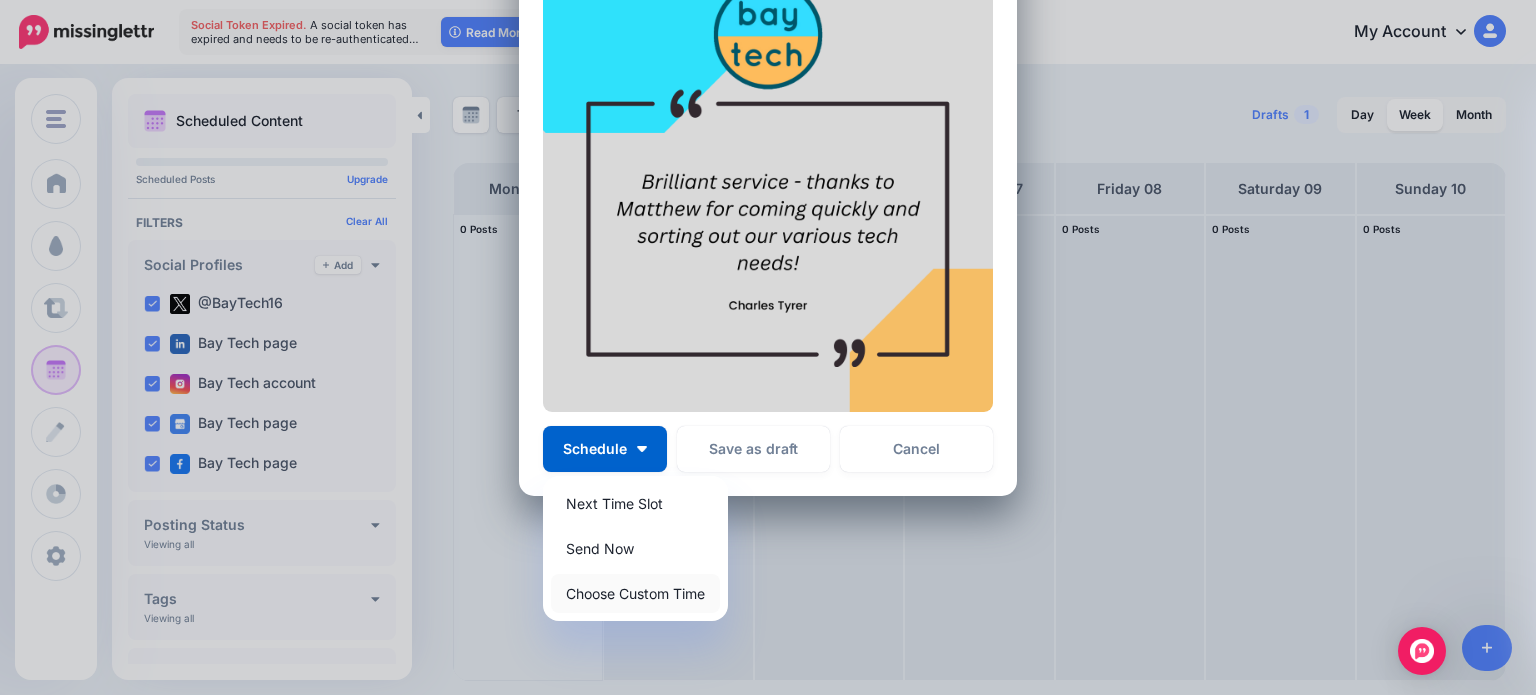 click on "Choose Custom Time" at bounding box center (635, 593) 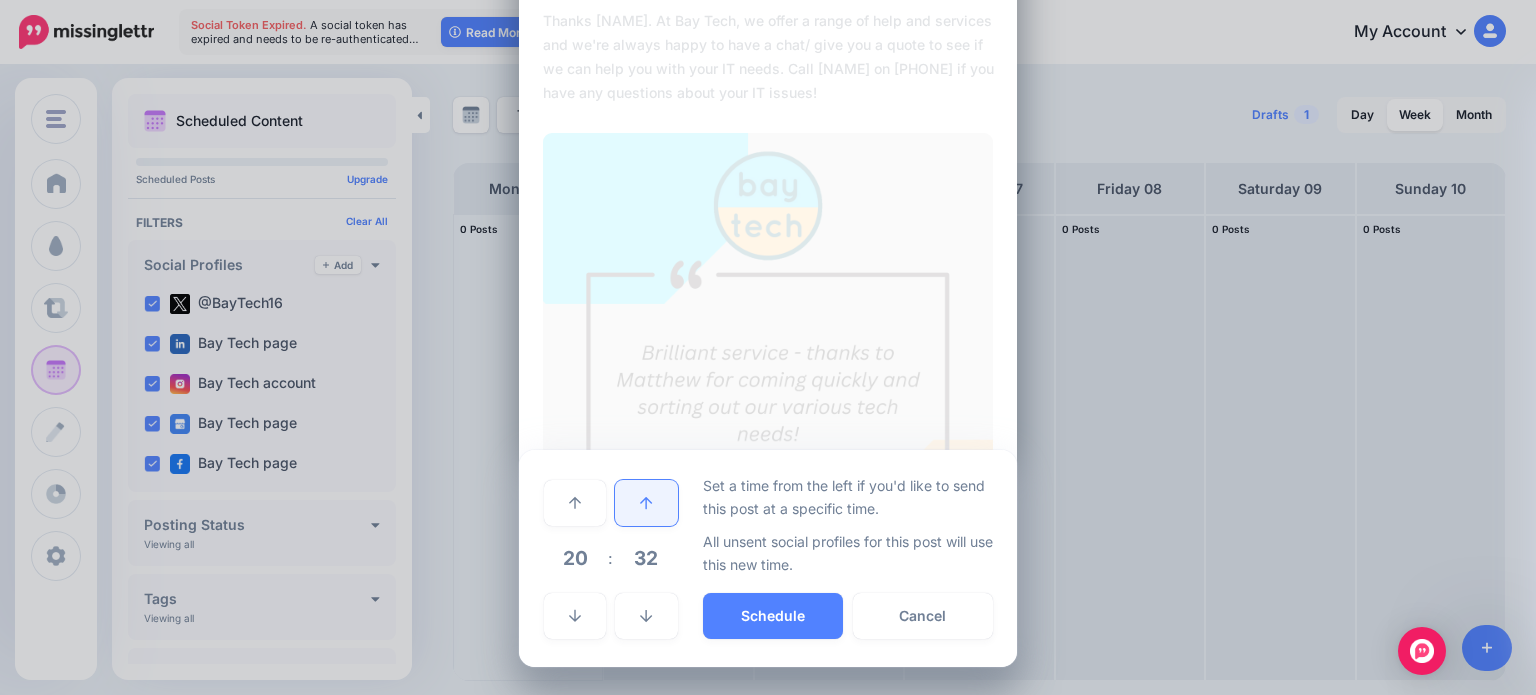 scroll, scrollTop: 128, scrollLeft: 0, axis: vertical 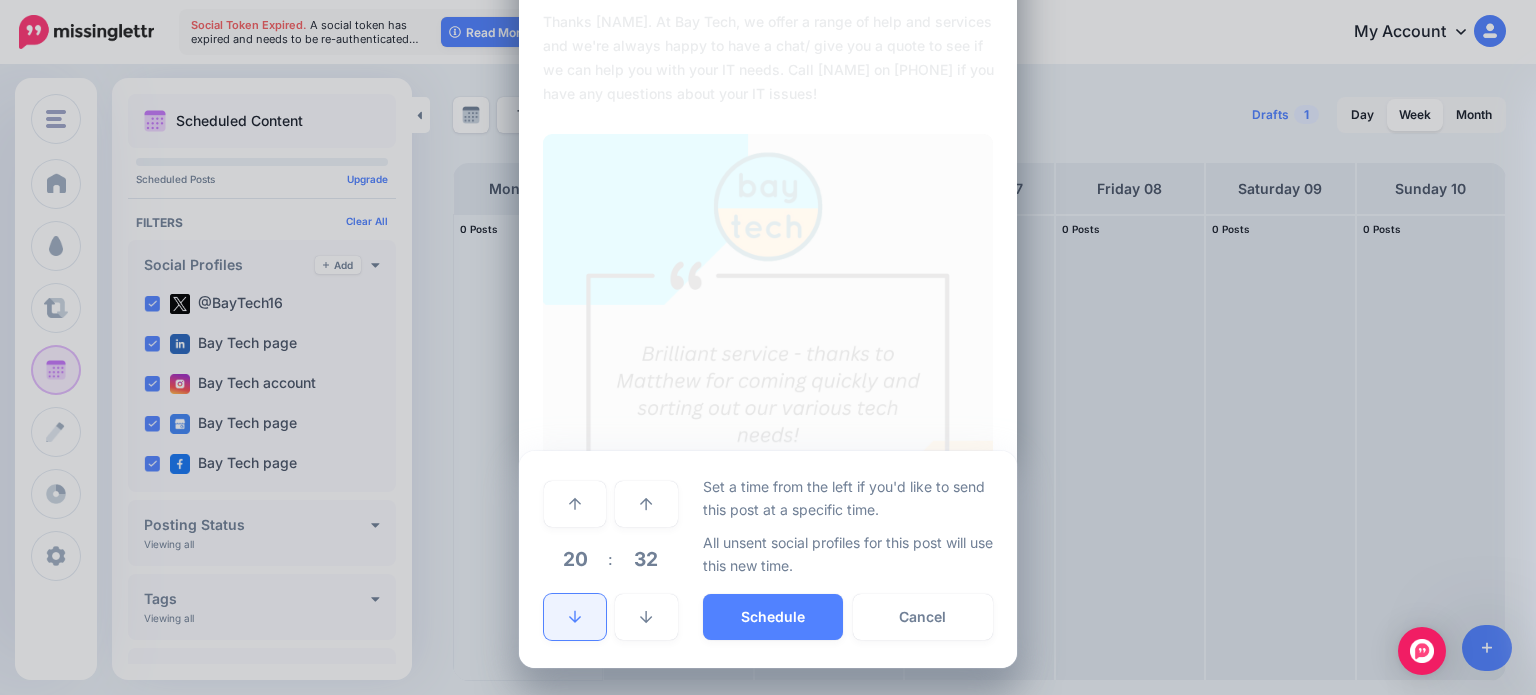 click at bounding box center (575, 617) 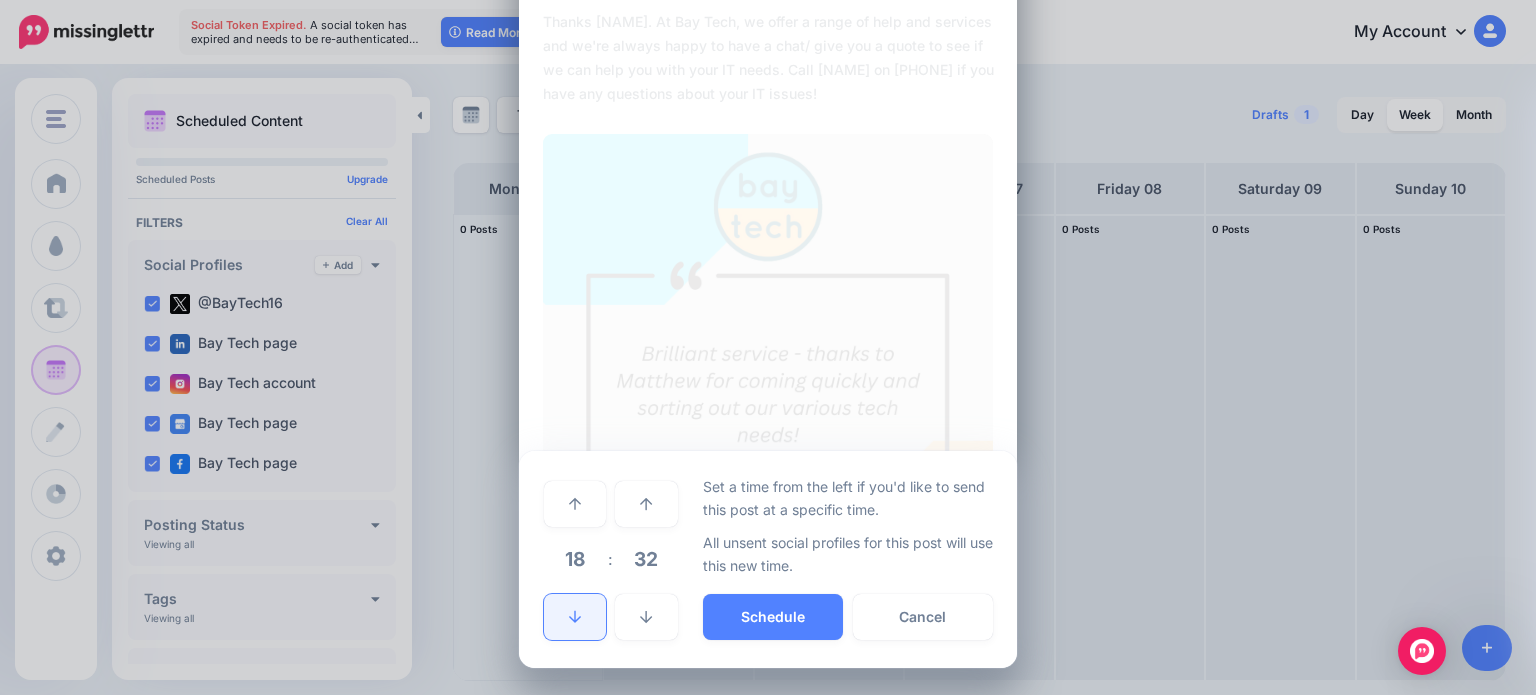click at bounding box center [575, 617] 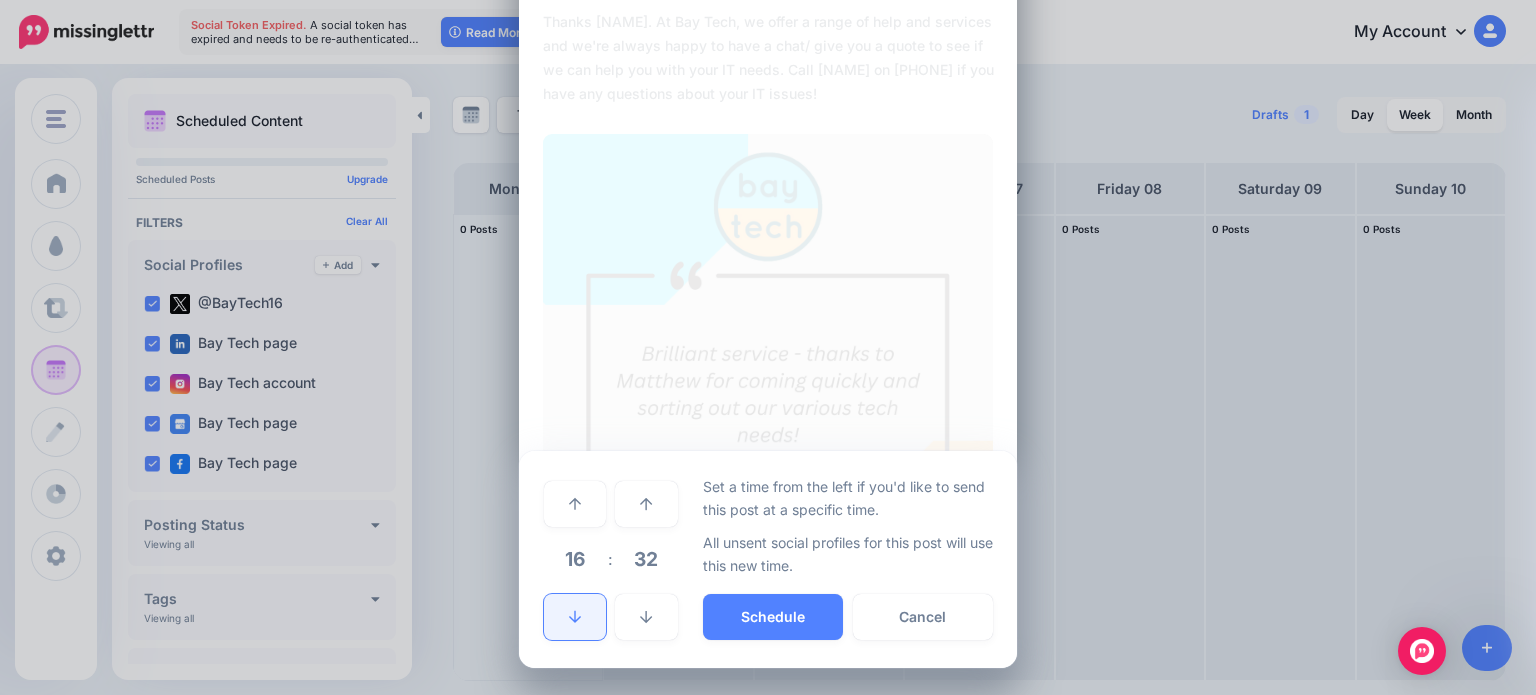 click at bounding box center (575, 617) 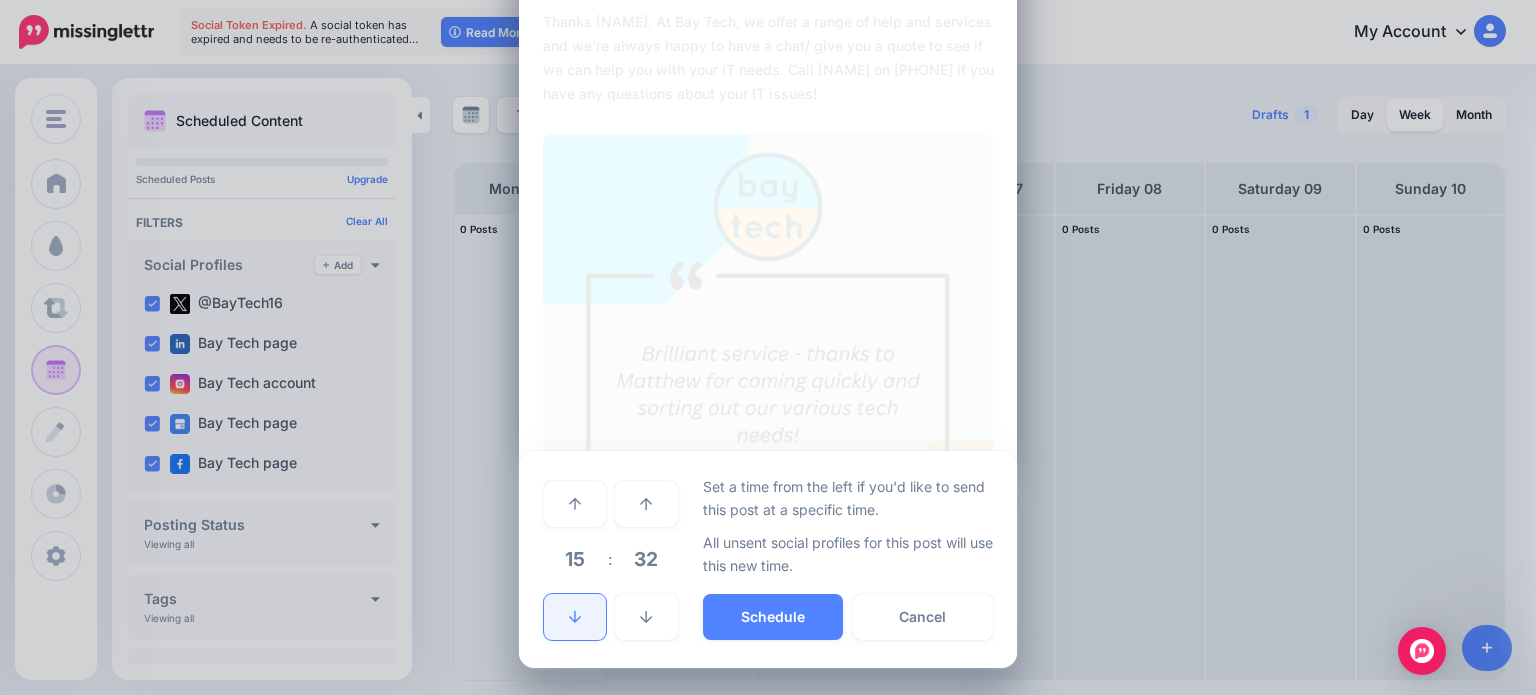 click 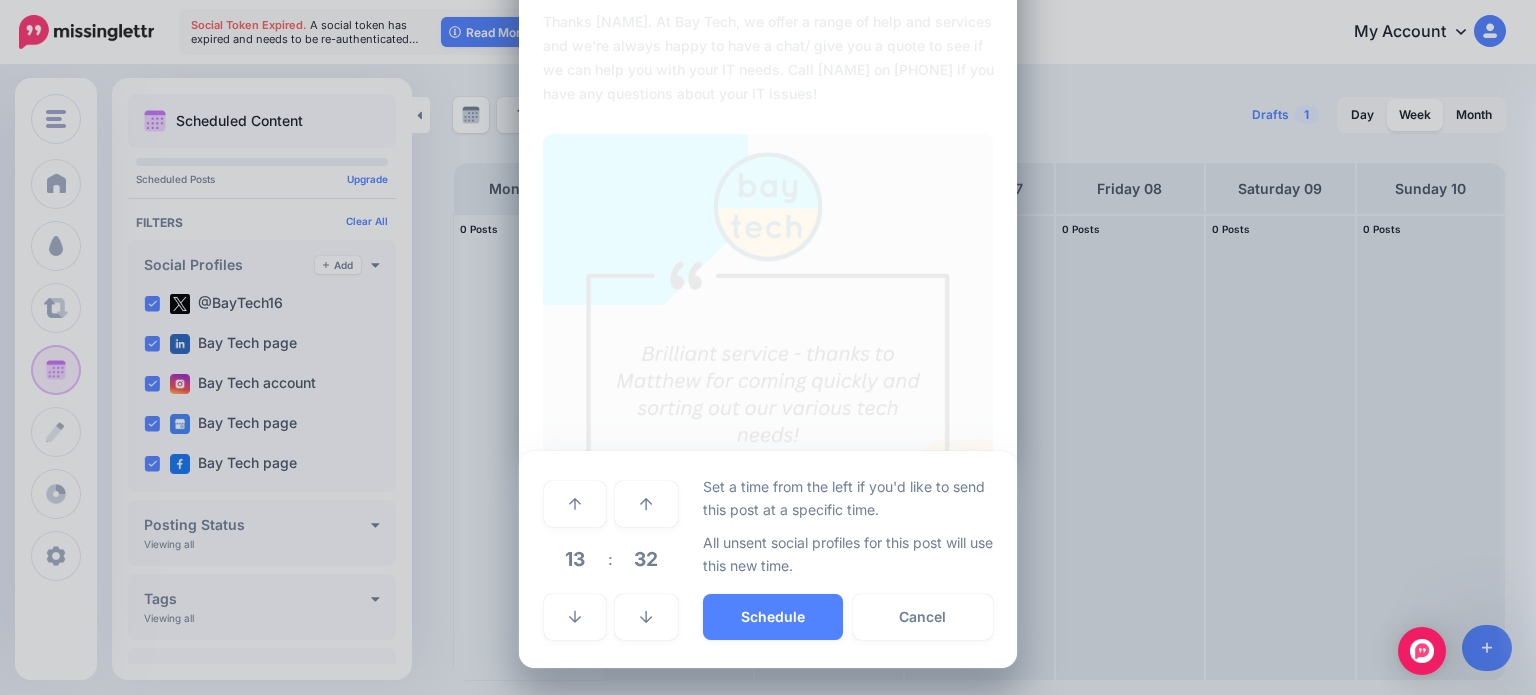 click on "Schedule
Cancel" at bounding box center (848, 617) 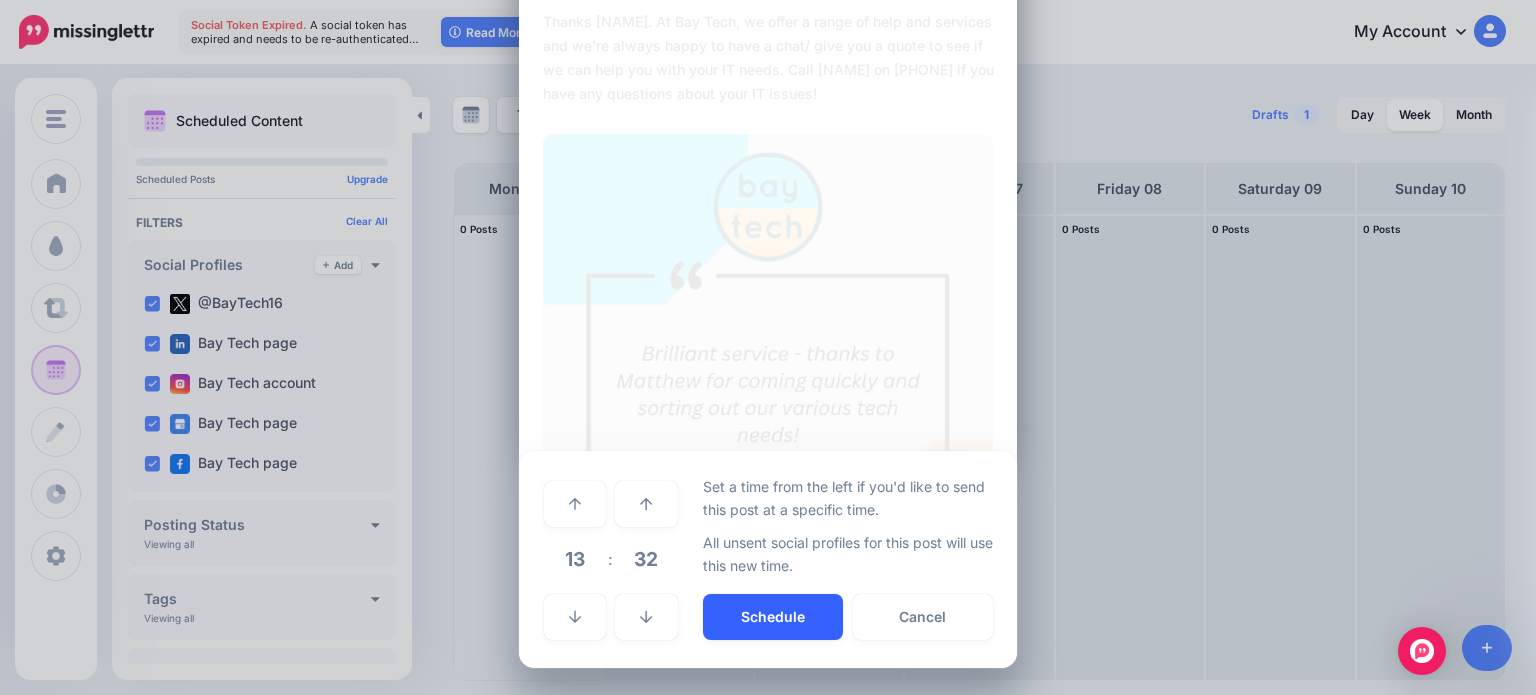 click on "Schedule" at bounding box center [773, 617] 